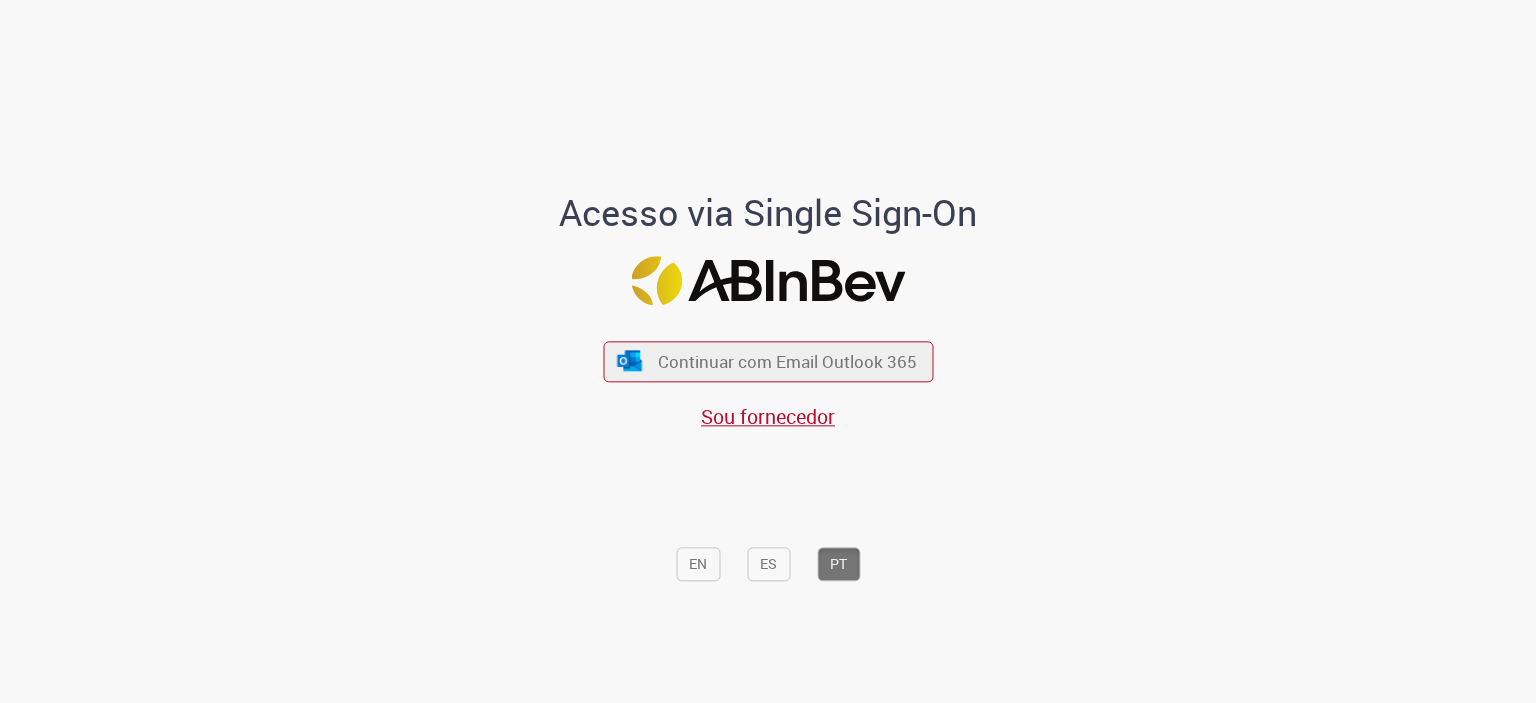 scroll, scrollTop: 0, scrollLeft: 0, axis: both 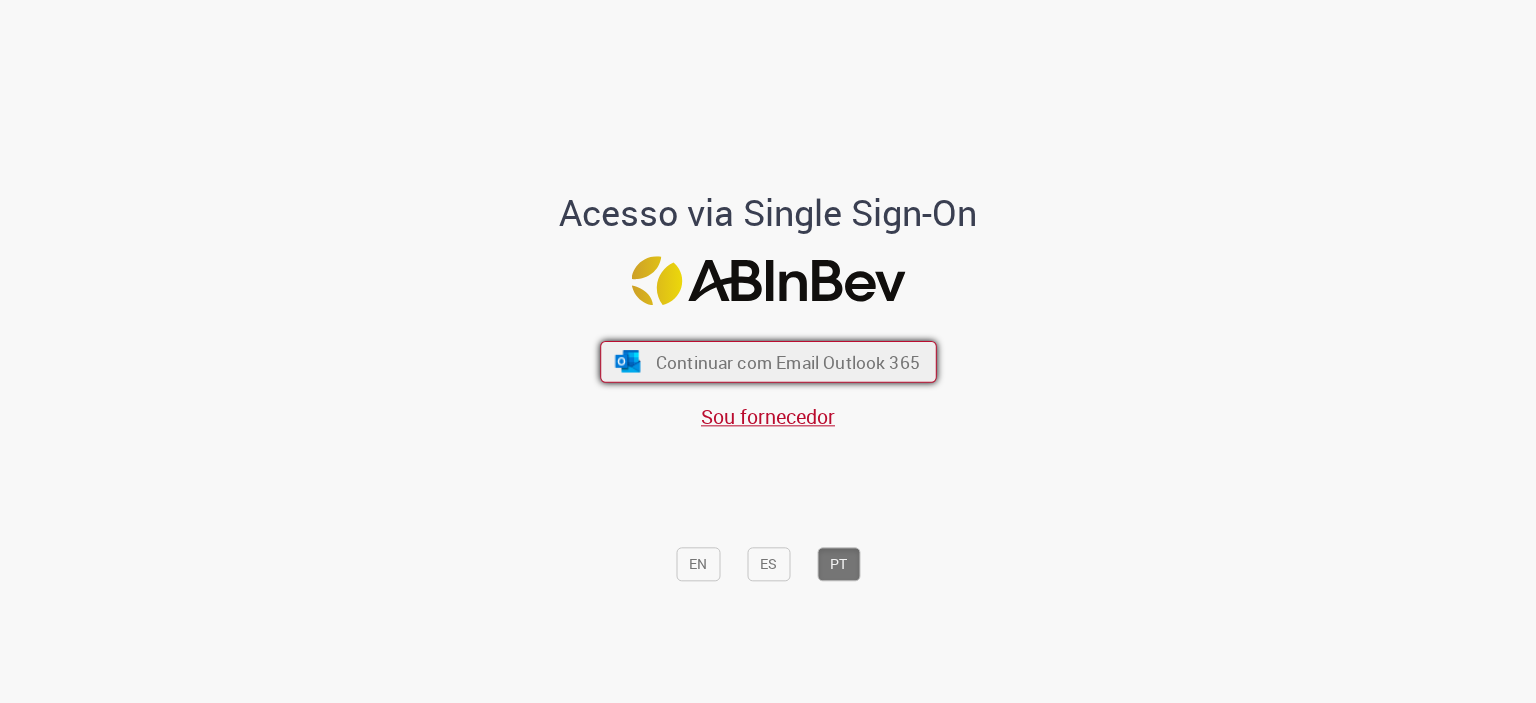 click on "Continuar com Email Outlook 365" at bounding box center [787, 361] 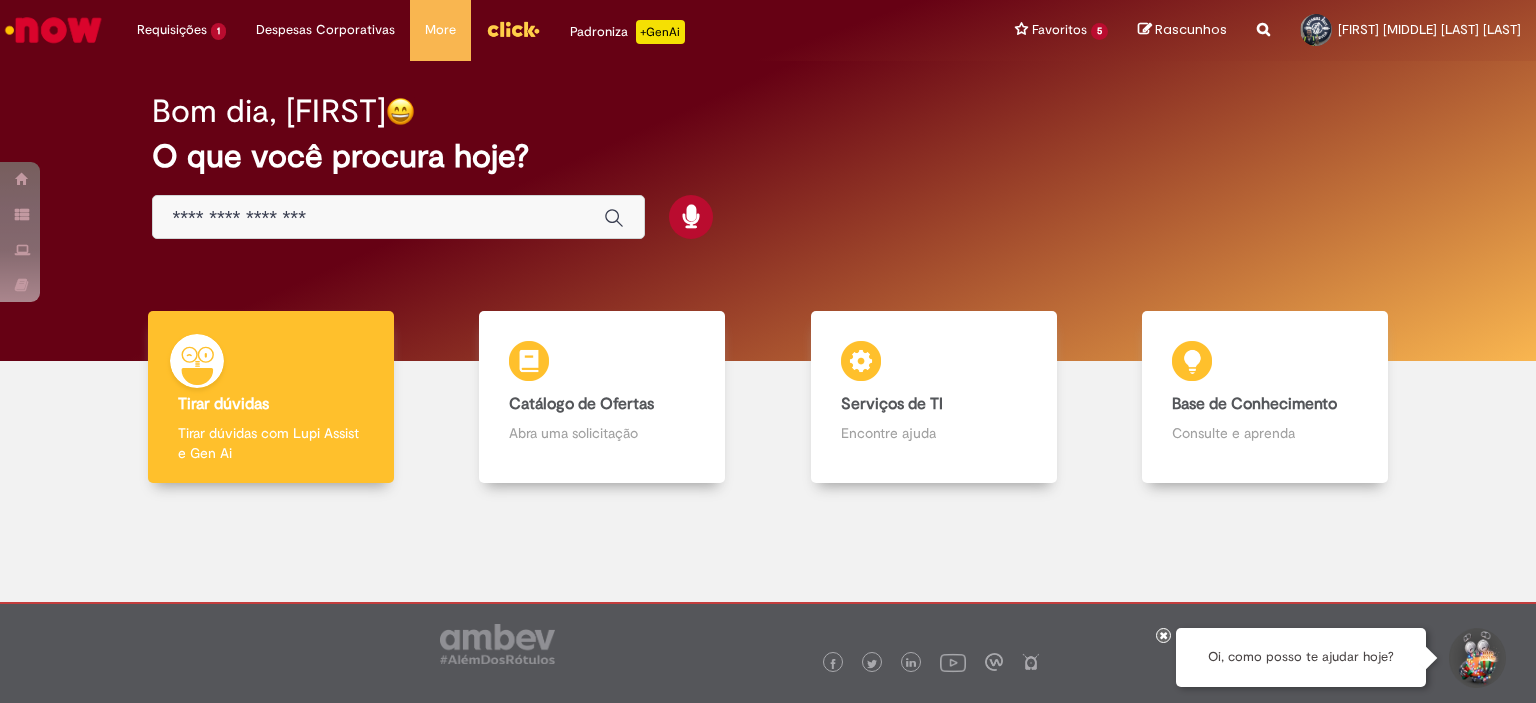 scroll, scrollTop: 0, scrollLeft: 0, axis: both 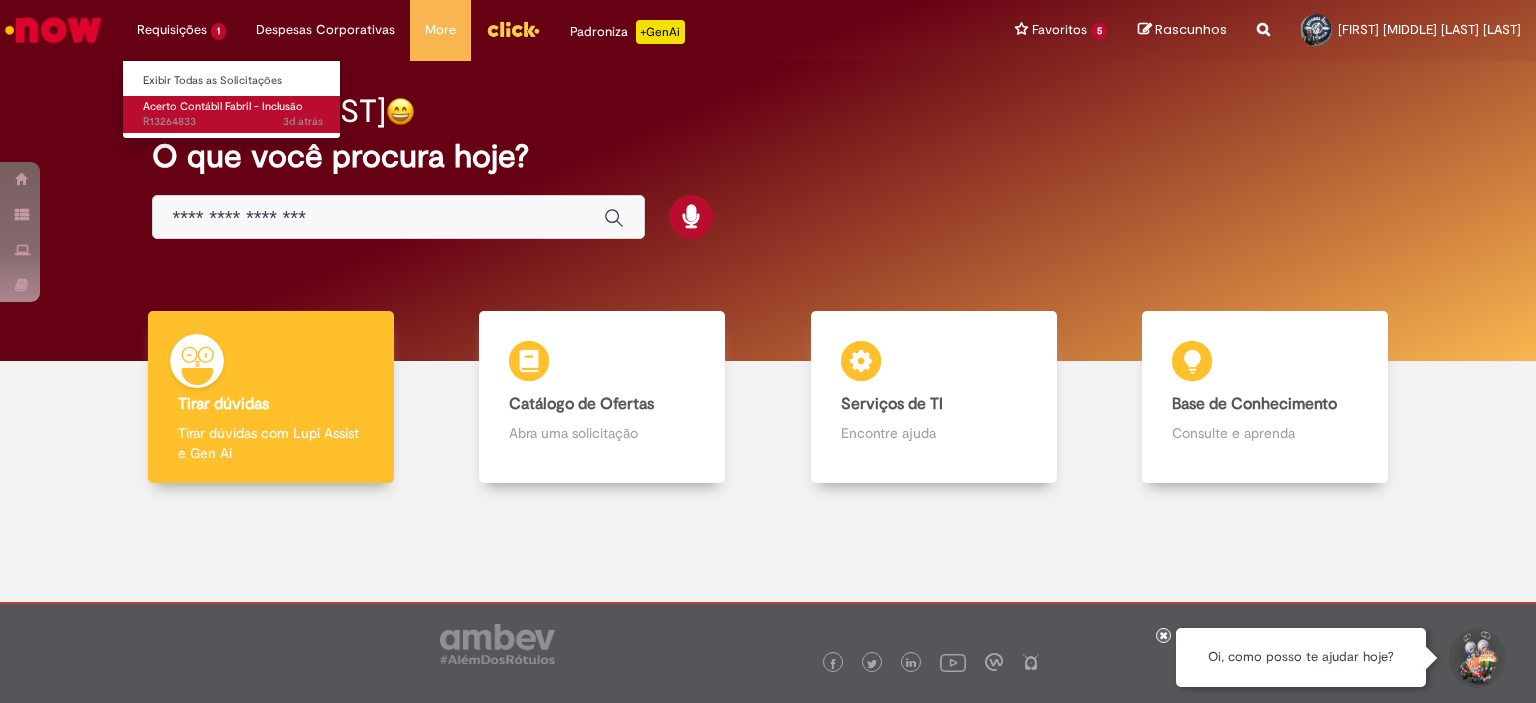 click on "3d atrás 3 dias atrás R[REFERENCE]" at bounding box center (233, 122) 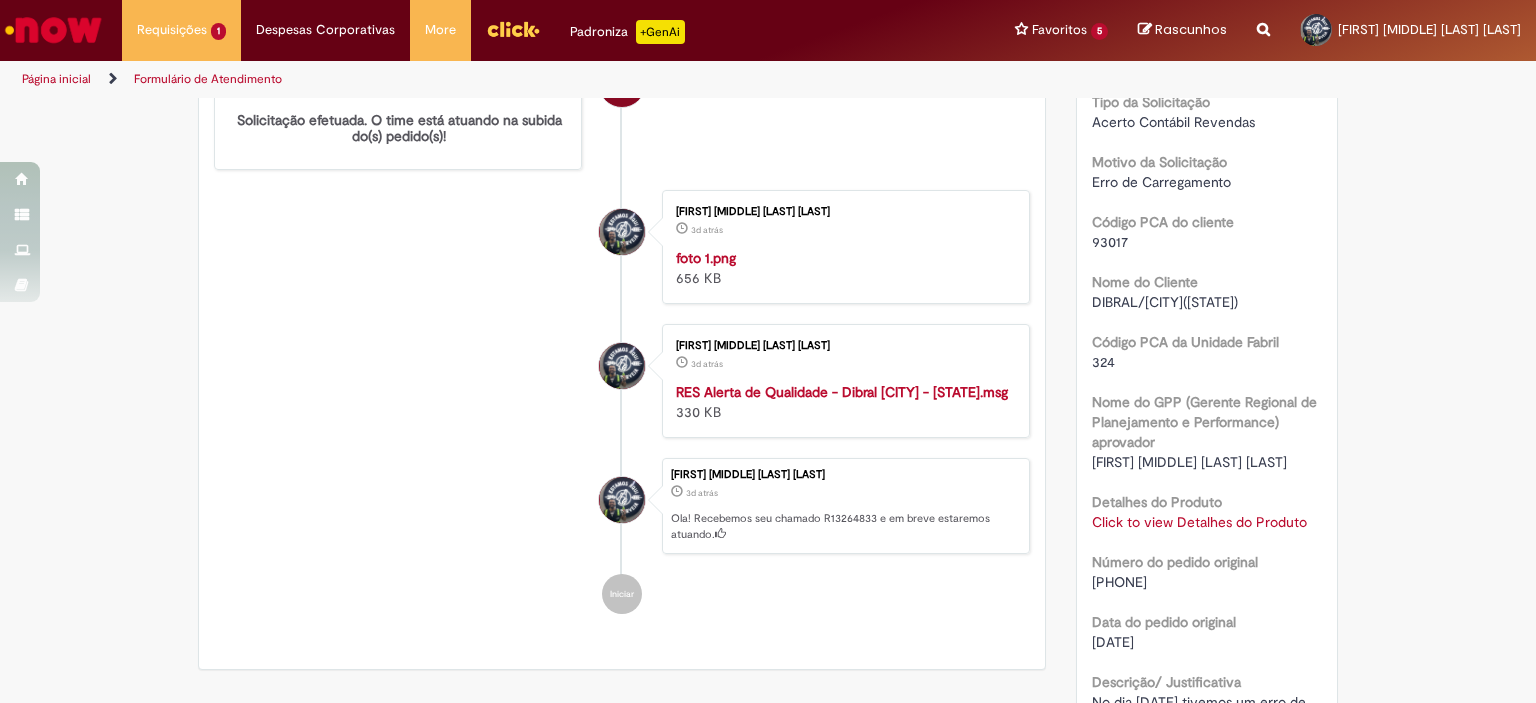 scroll, scrollTop: 0, scrollLeft: 0, axis: both 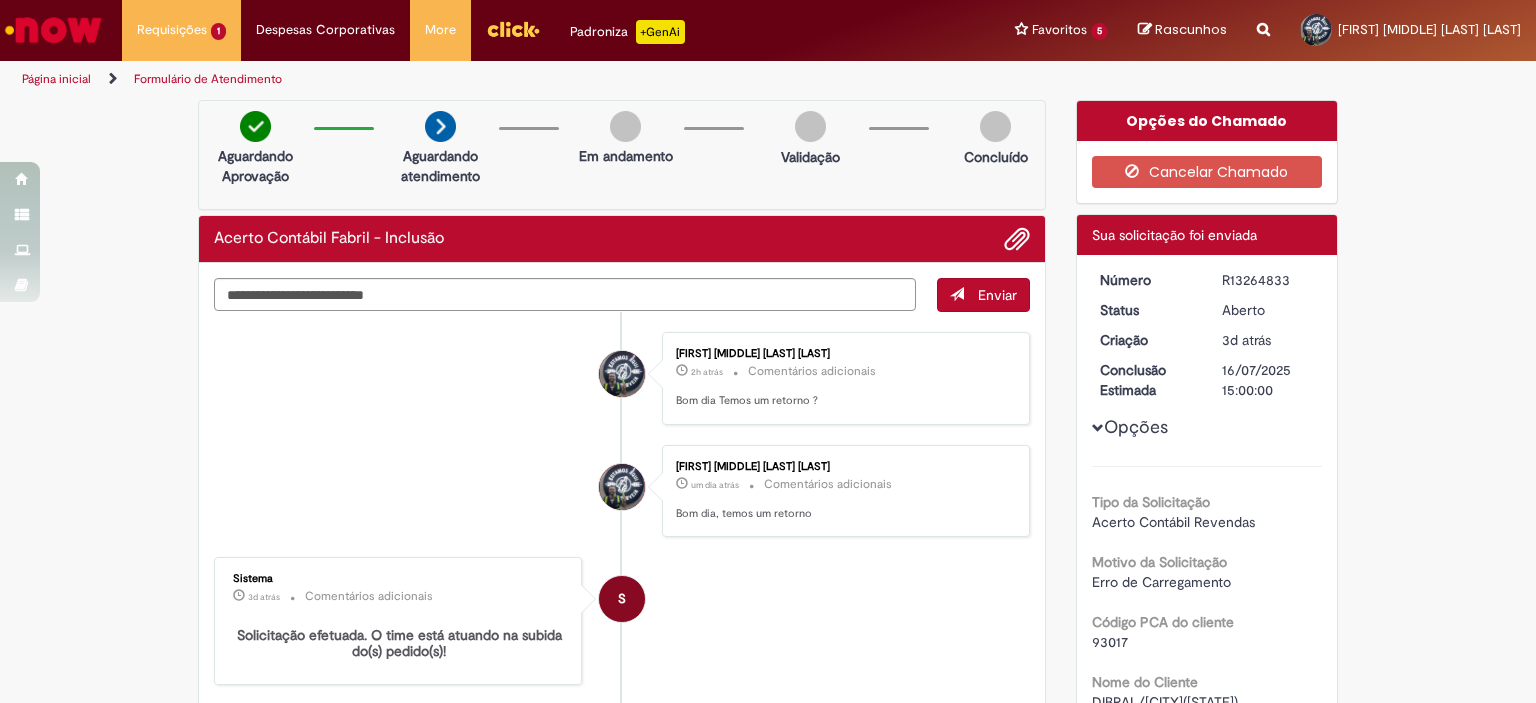 click at bounding box center (53, 30) 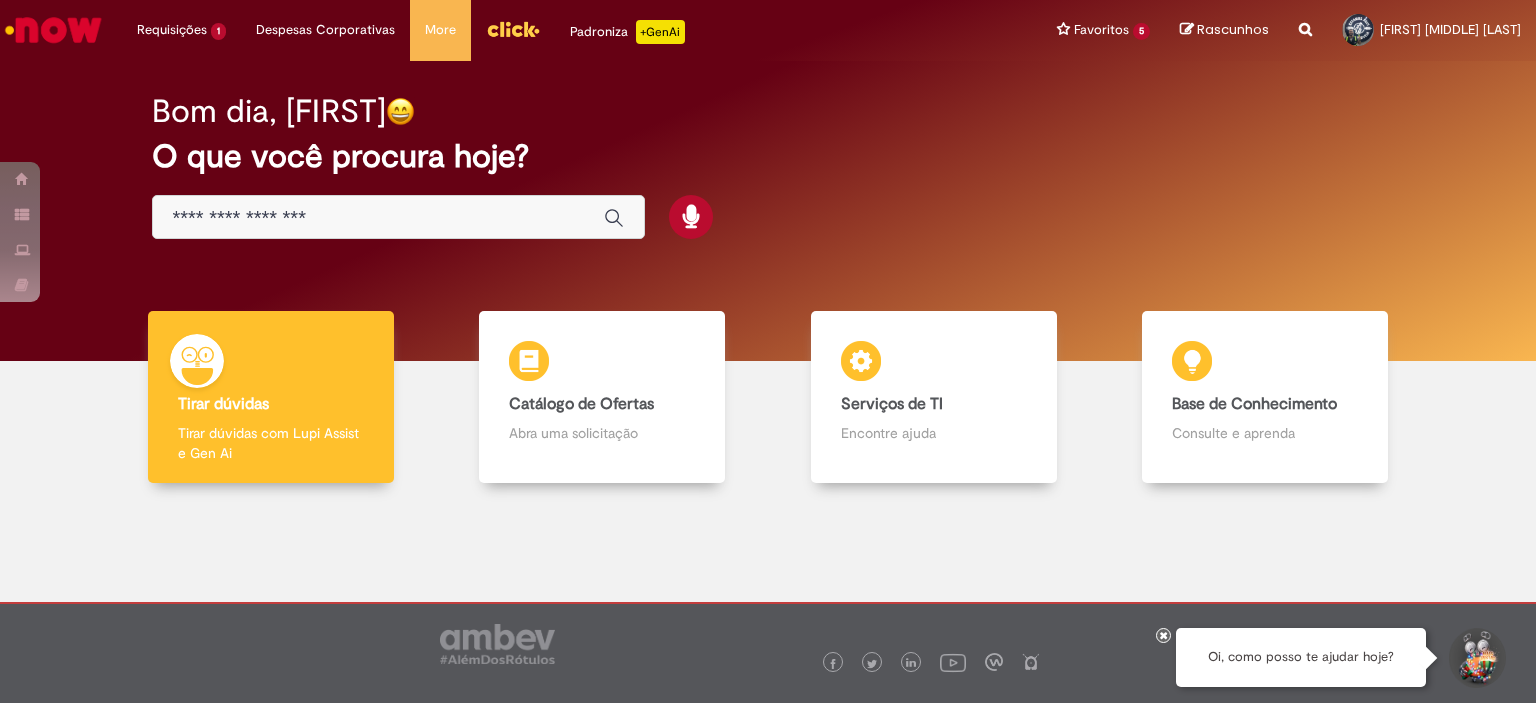 scroll, scrollTop: 0, scrollLeft: 0, axis: both 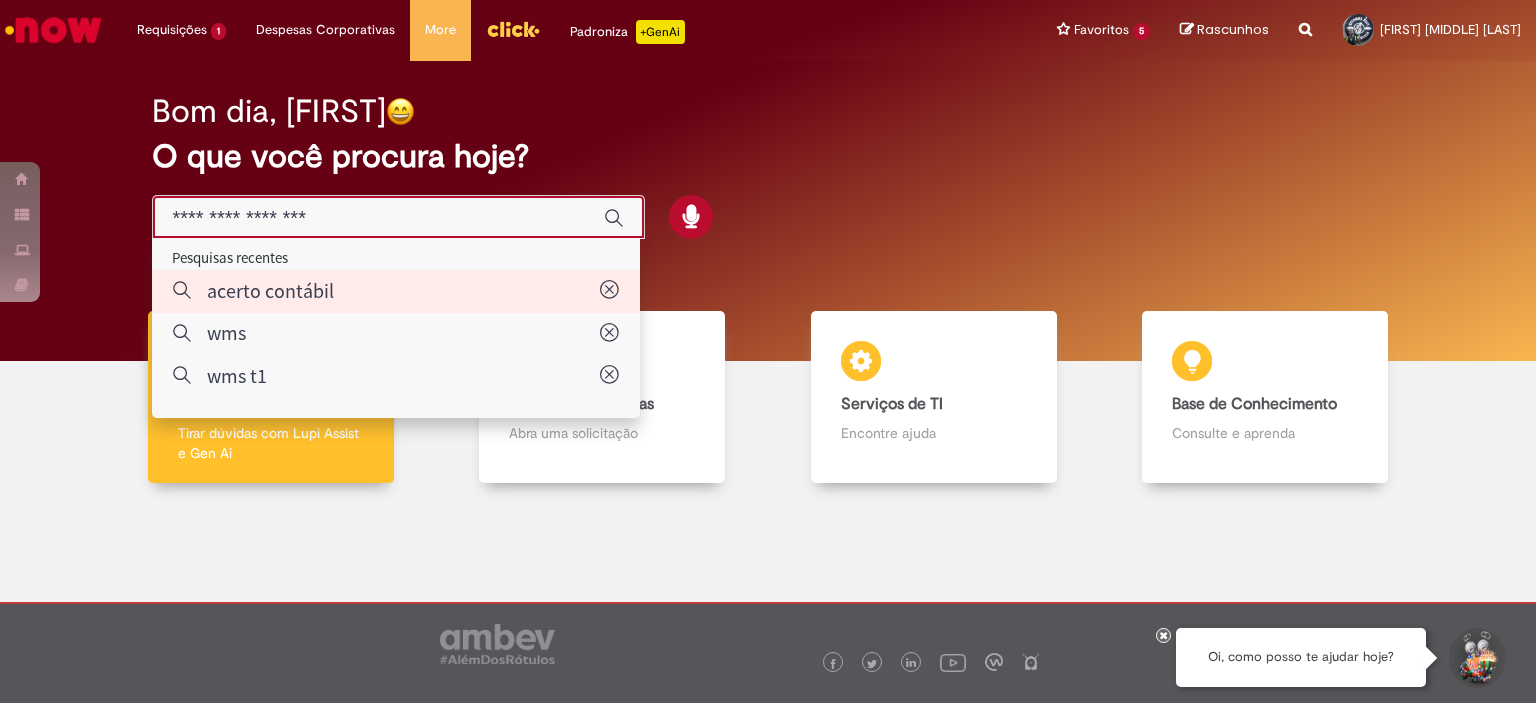type on "**********" 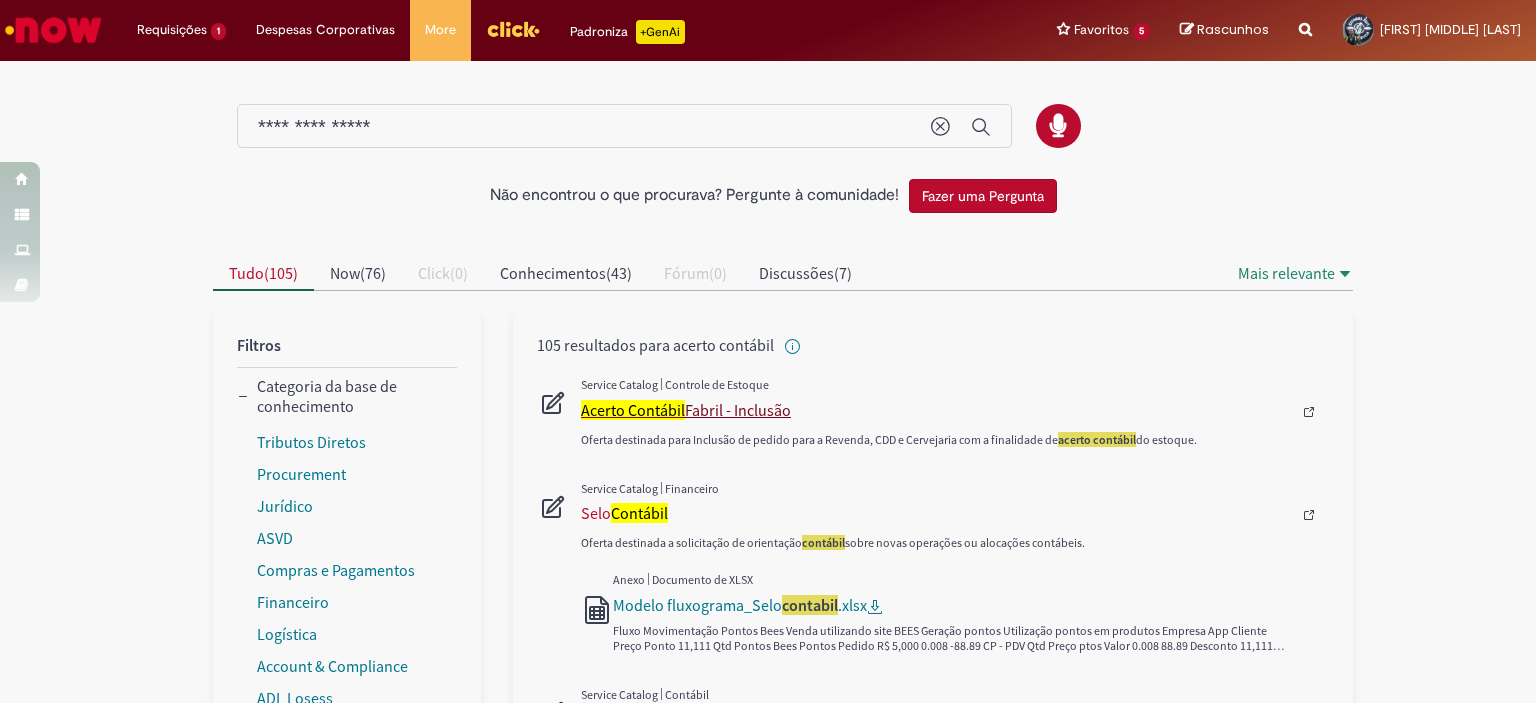 click on "Acerto Contábil" at bounding box center (633, 410) 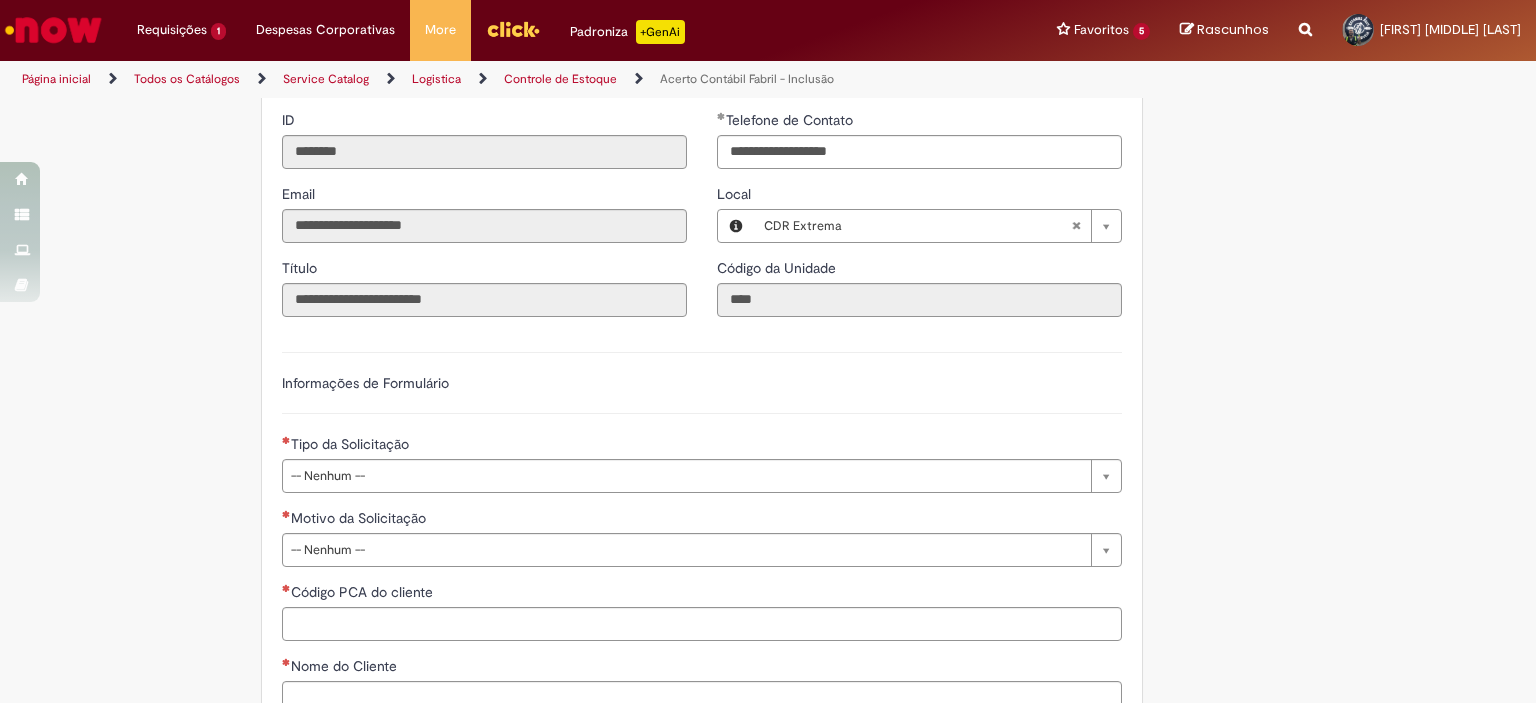 scroll, scrollTop: 1200, scrollLeft: 0, axis: vertical 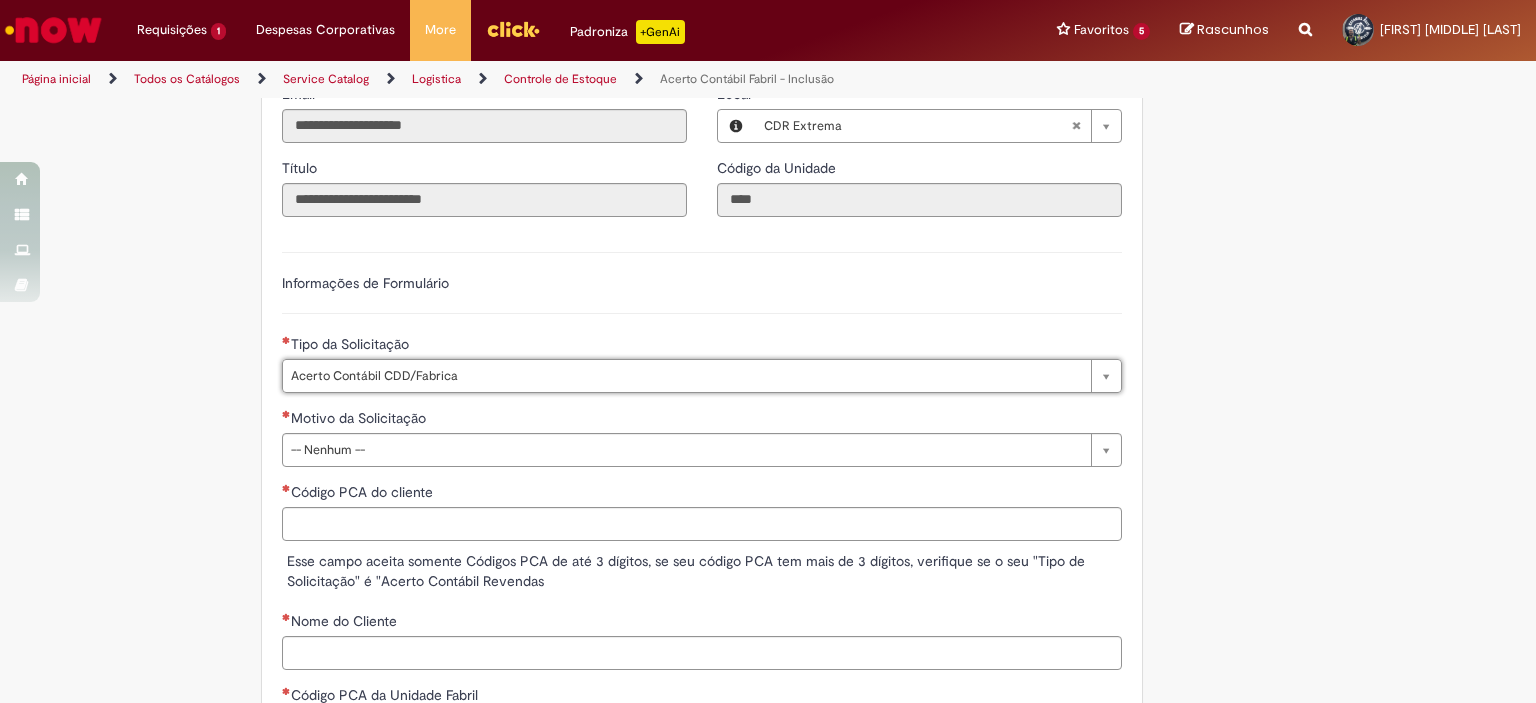 type on "**********" 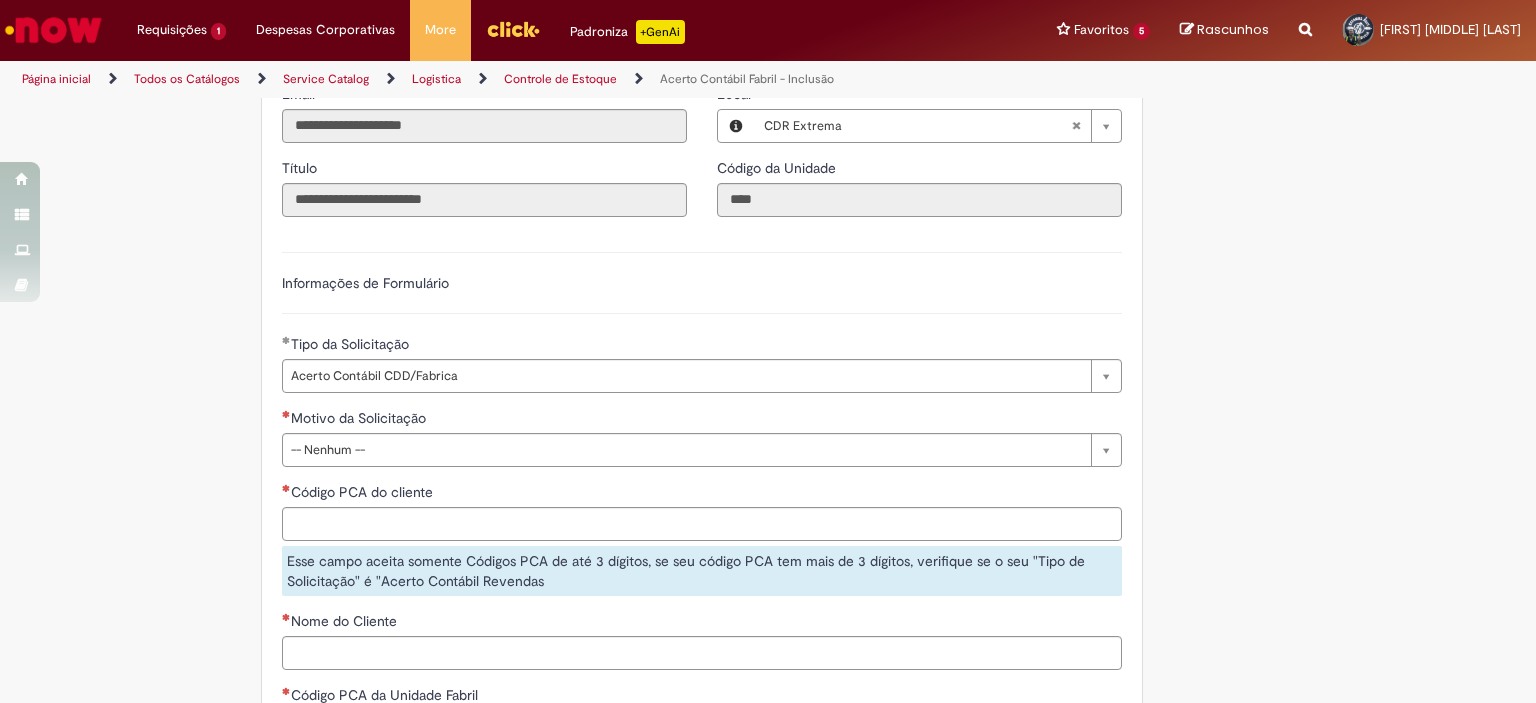 click on "Obrigatório anexo com o OK do GPP.
Adicionar a Favoritos
Acerto Contábil Fabril - Inclusão
Oferta destinada para Inclusão de pedido para a Revenda, CDD e Cervejaria com a finalidade de  acerto contábil do estoque.
Oferta destinada para inclusão de pedidos para Revenda, CDD e Cervejaria com a finalidade de acerto contábil de estoque. A solicitação será atendido dois dias depois à data solicitada.
O fluxo de atendimento dessa oferta é:
*Atenção:
Anexos obrigatórios: Ok do GPP (Gerente de Planejamento e Performance)
Pedido seguirá seguintes datas:
Solicitação Segunda - Otimização do pedido Quarta; Solicitação Terça - Otimização do pedido Quinta; Solicitação Quarta - Otimização do pedido Sexta; Solicitação Quinta - Otimização do pedido Sábado; Solicitação Sex, Sab, Dom - Otimização do pedido Terça." at bounding box center (670, 224) 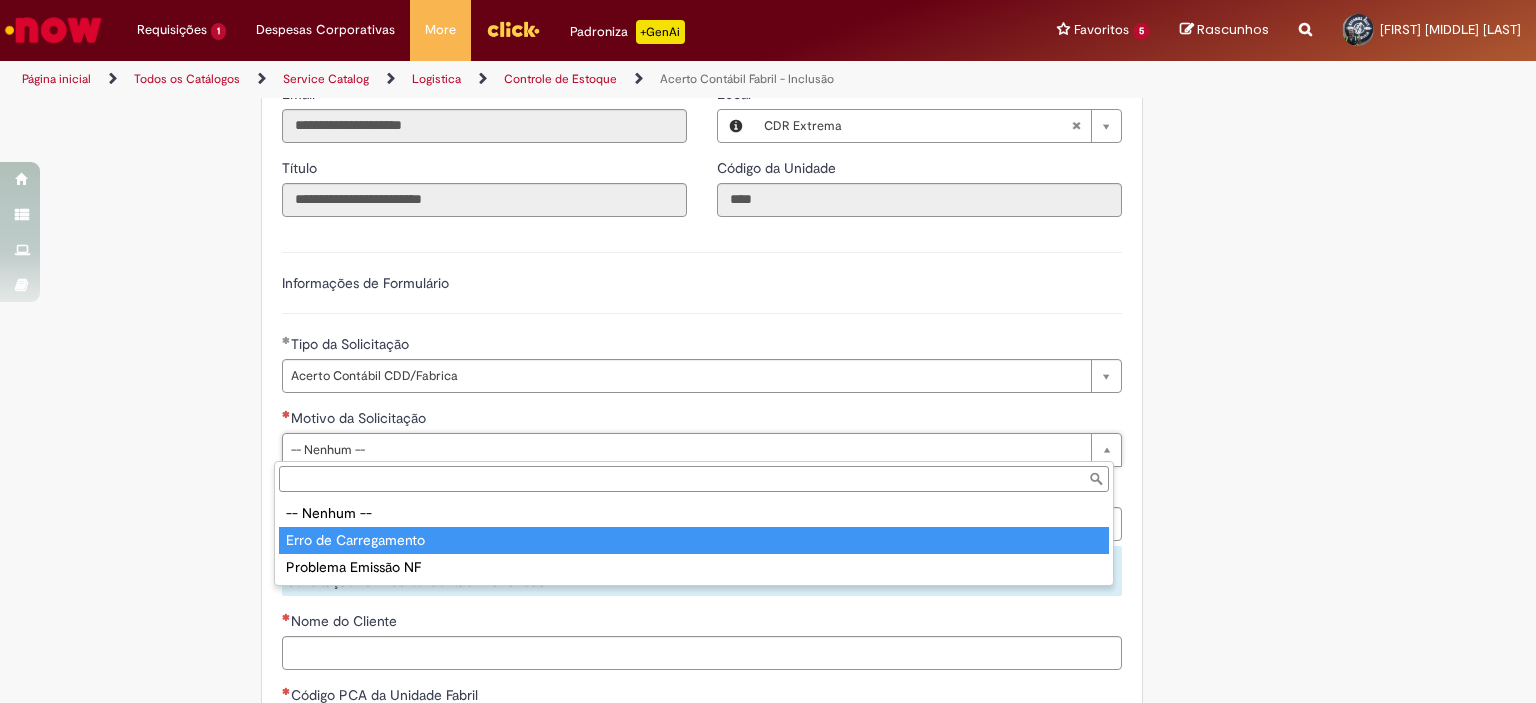 type on "**********" 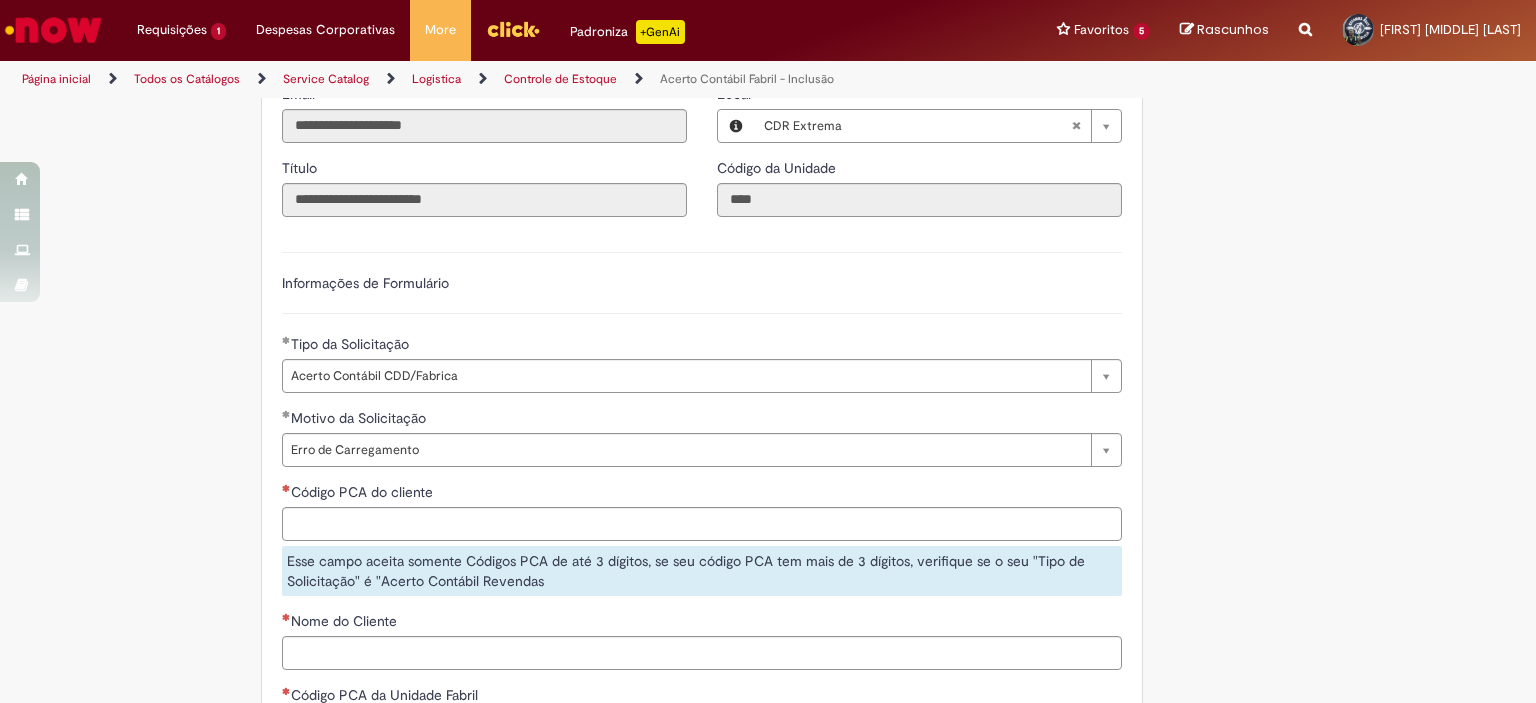 click on "Obrigatório anexo com o OK do GPP.
Adicionar a Favoritos
Acerto Contábil Fabril - Inclusão
Oferta destinada para Inclusão de pedido para a Revenda, CDD e Cervejaria com a finalidade de  acerto contábil do estoque.
Oferta destinada para inclusão de pedidos para Revenda, CDD e Cervejaria com a finalidade de acerto contábil de estoque. A solicitação será atendido dois dias depois à data solicitada.
O fluxo de atendimento dessa oferta é:
*Atenção:
Anexos obrigatórios: Ok do GPP (Gerente de Planejamento e Performance)
Pedido seguirá seguintes datas:
Solicitação Segunda - Otimização do pedido Quarta; Solicitação Terça - Otimização do pedido Quinta; Solicitação Quarta - Otimização do pedido Sexta; Solicitação Quinta - Otimização do pedido Sábado; Solicitação Sex, Sab, Dom - Otimização do pedido Terça." at bounding box center [670, 224] 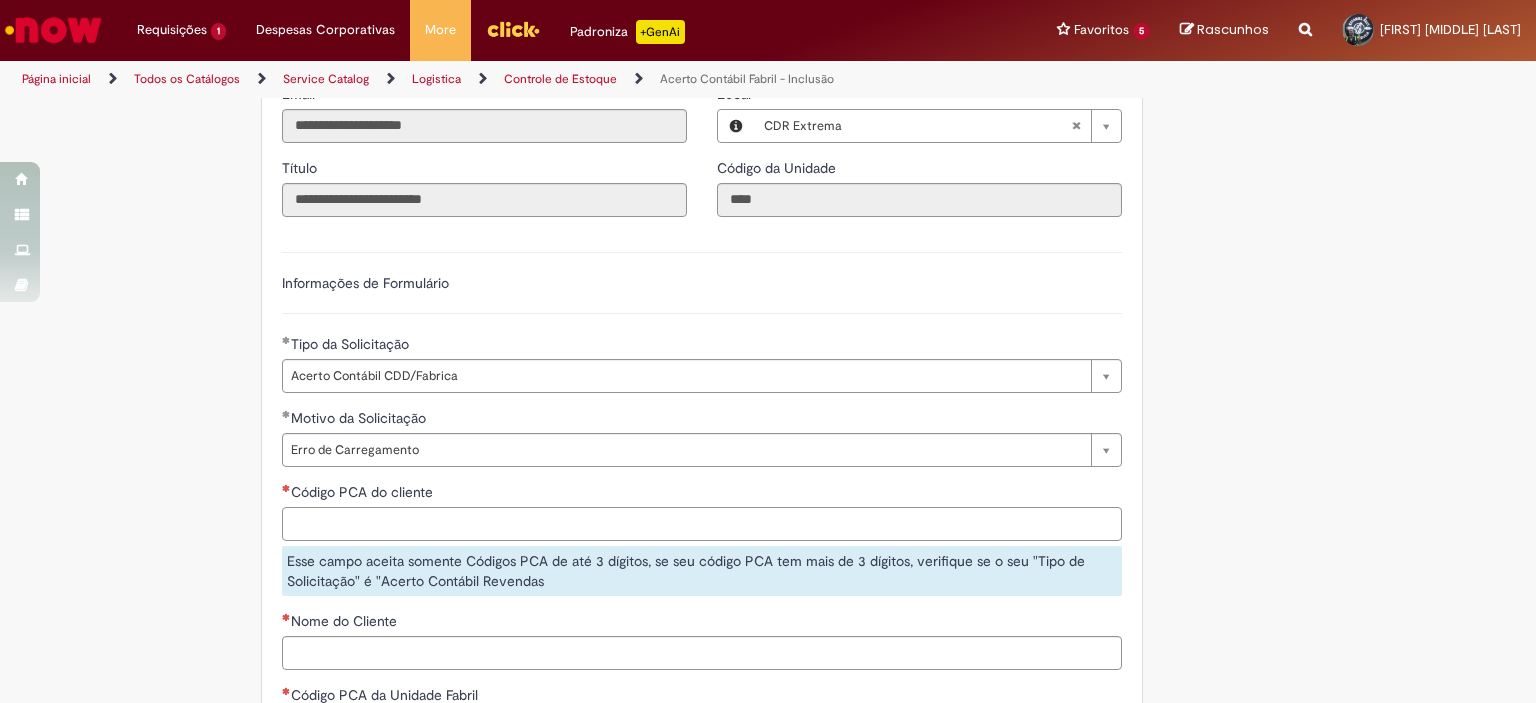 click on "Código PCA do cliente" at bounding box center (702, 524) 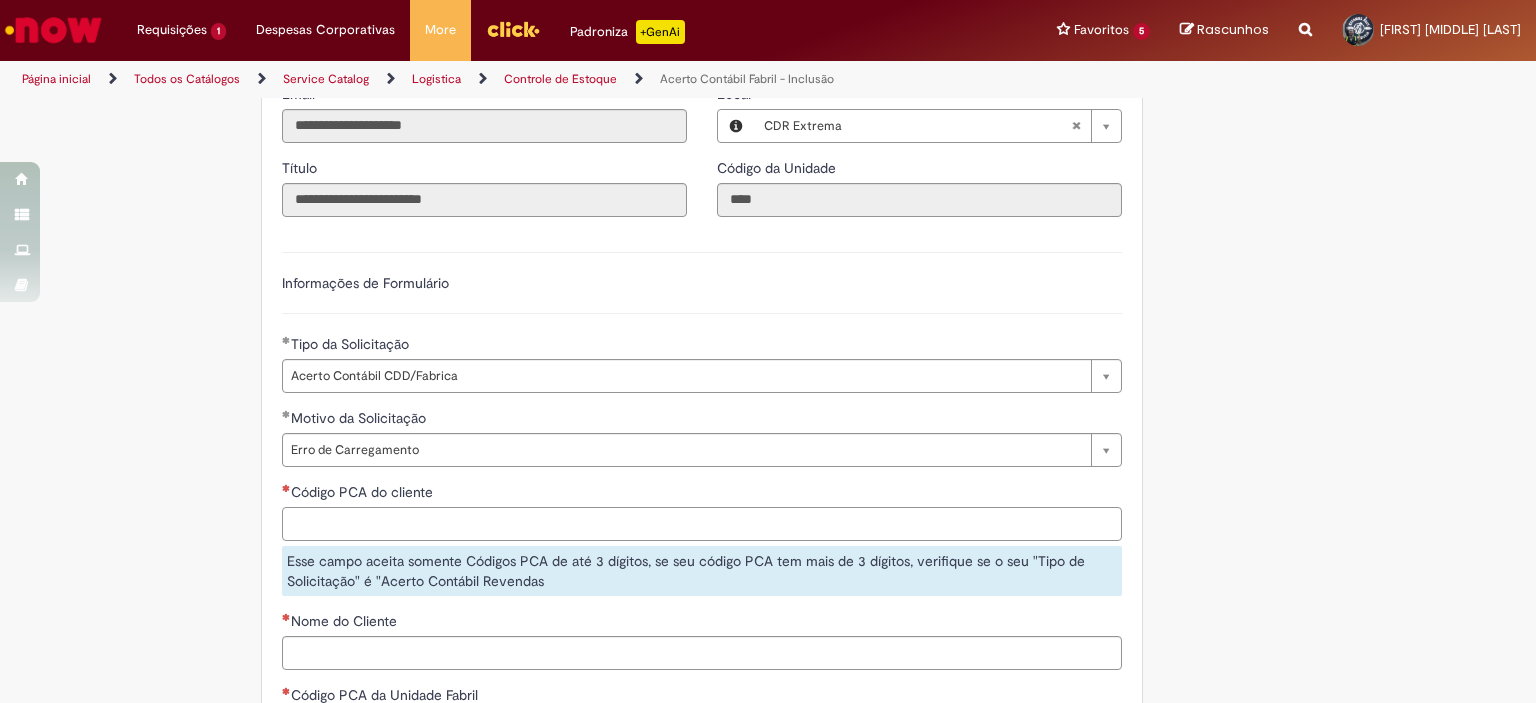 paste on "******" 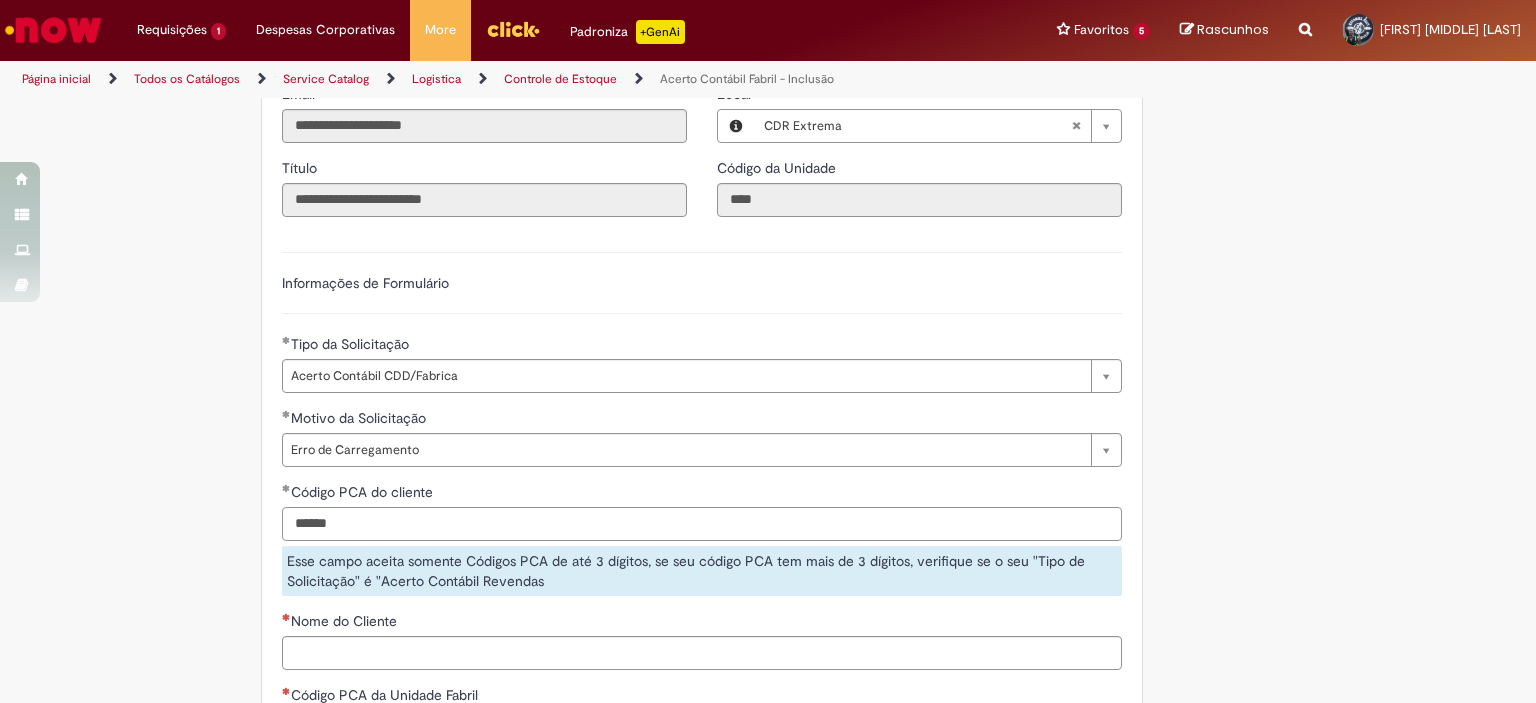 type on "******" 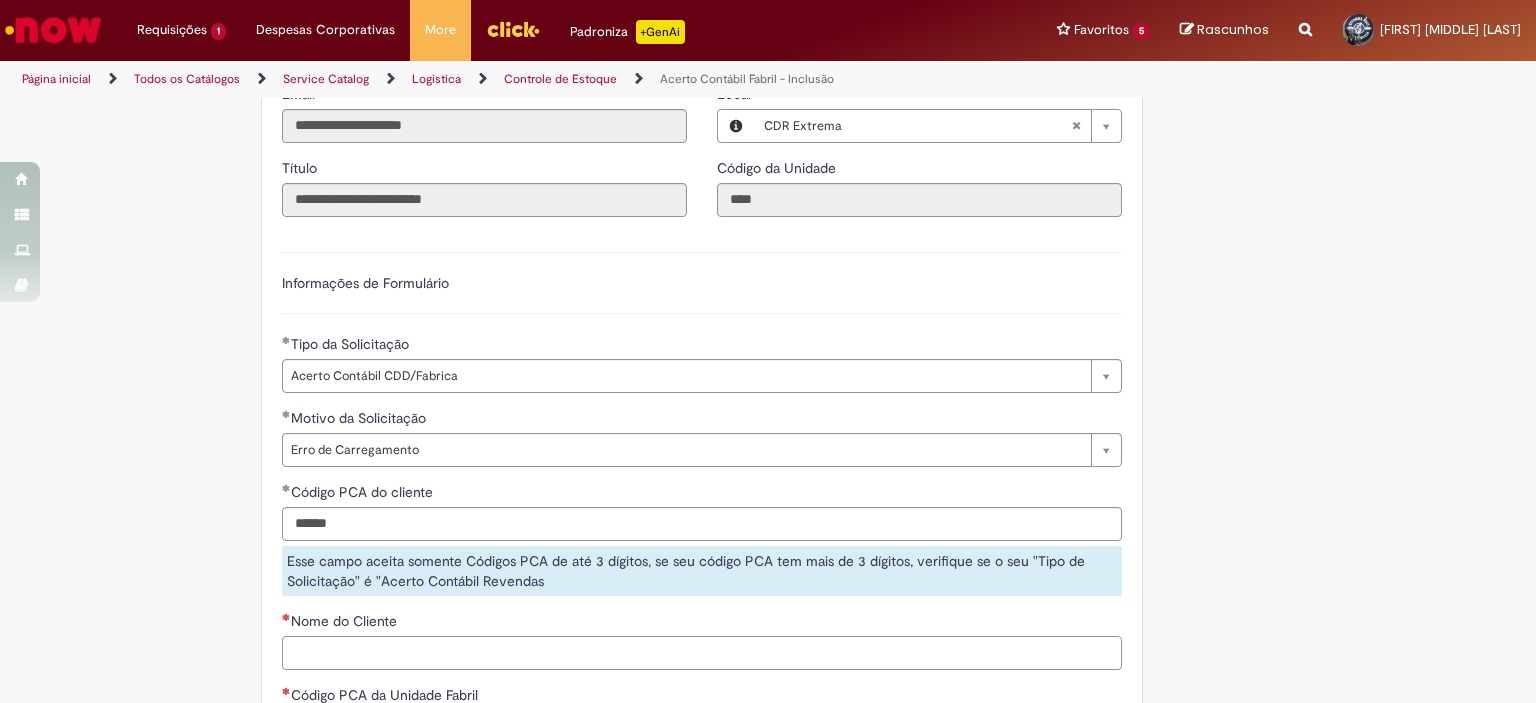type 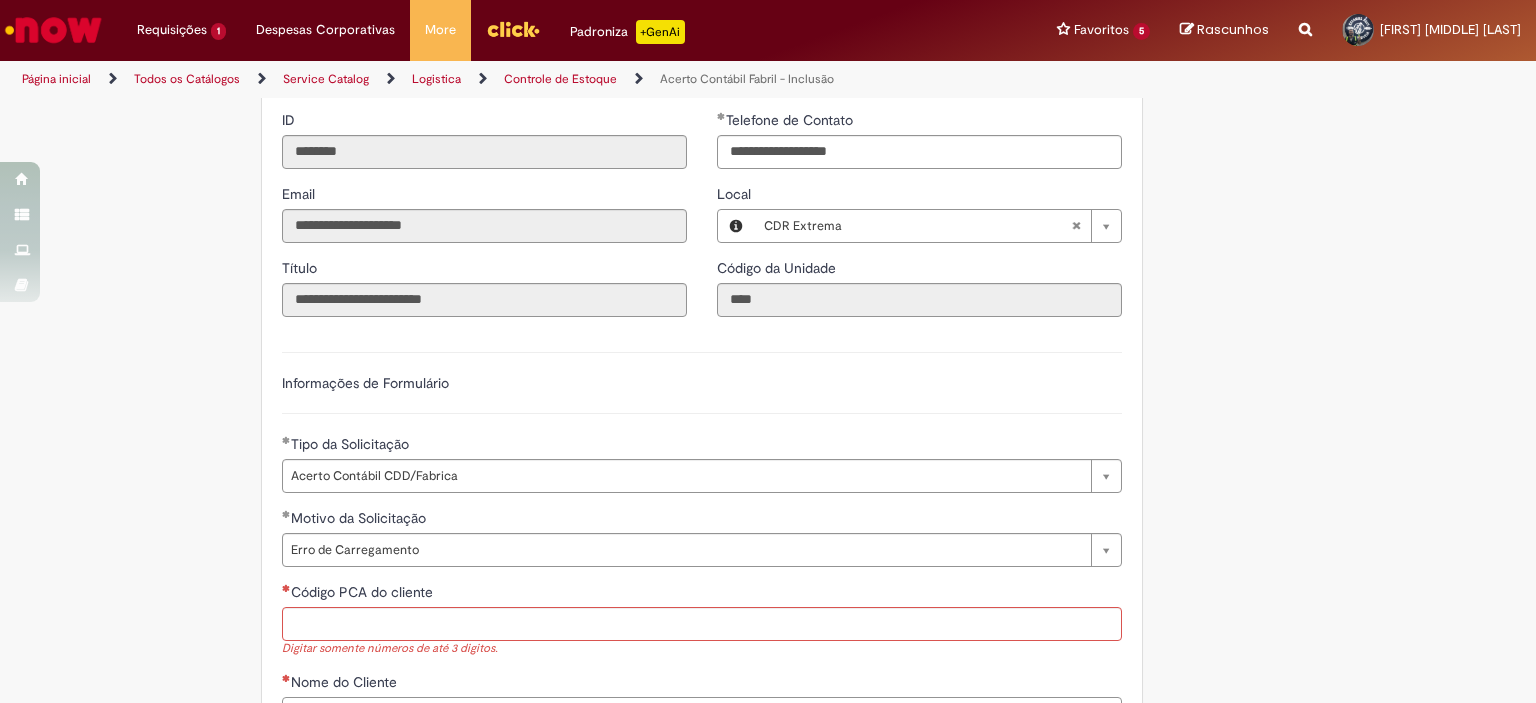 scroll, scrollTop: 1300, scrollLeft: 0, axis: vertical 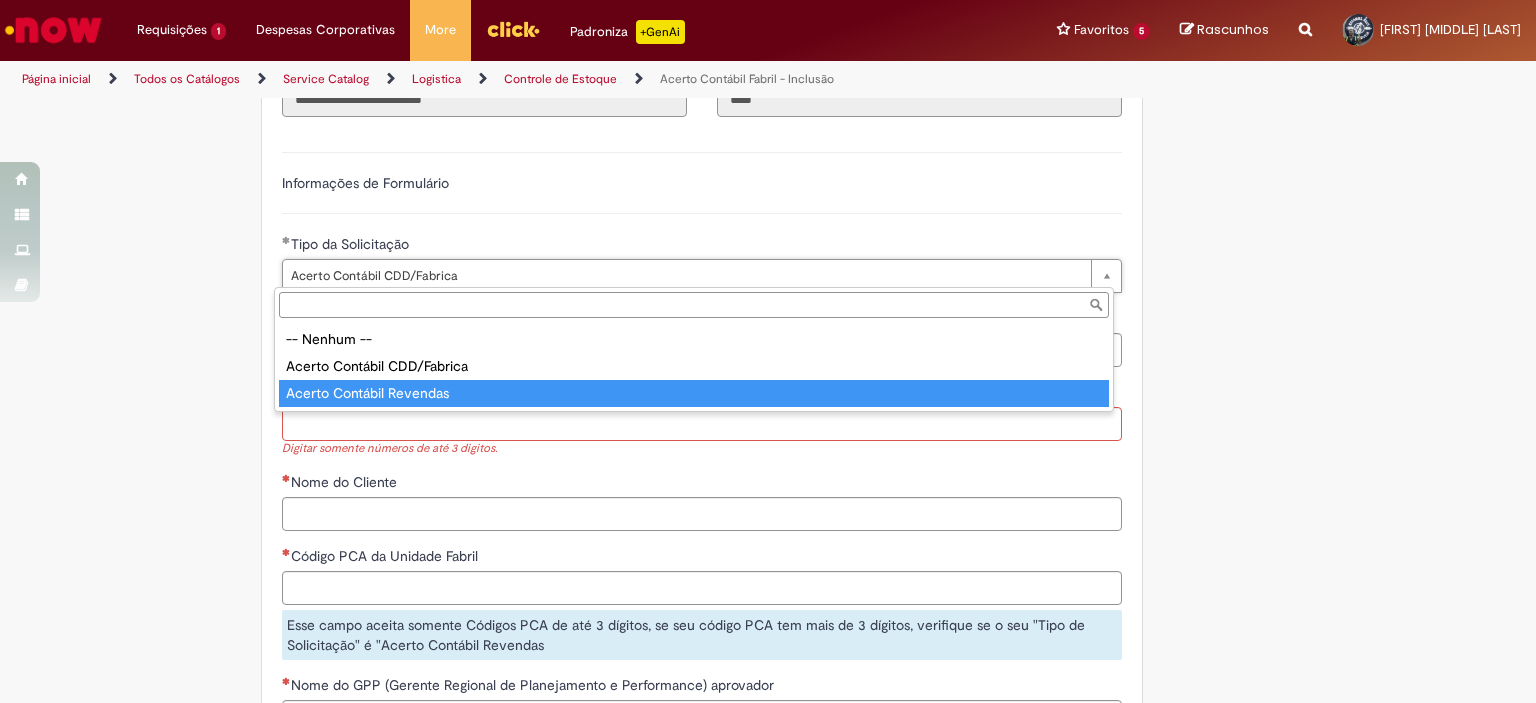 type on "**********" 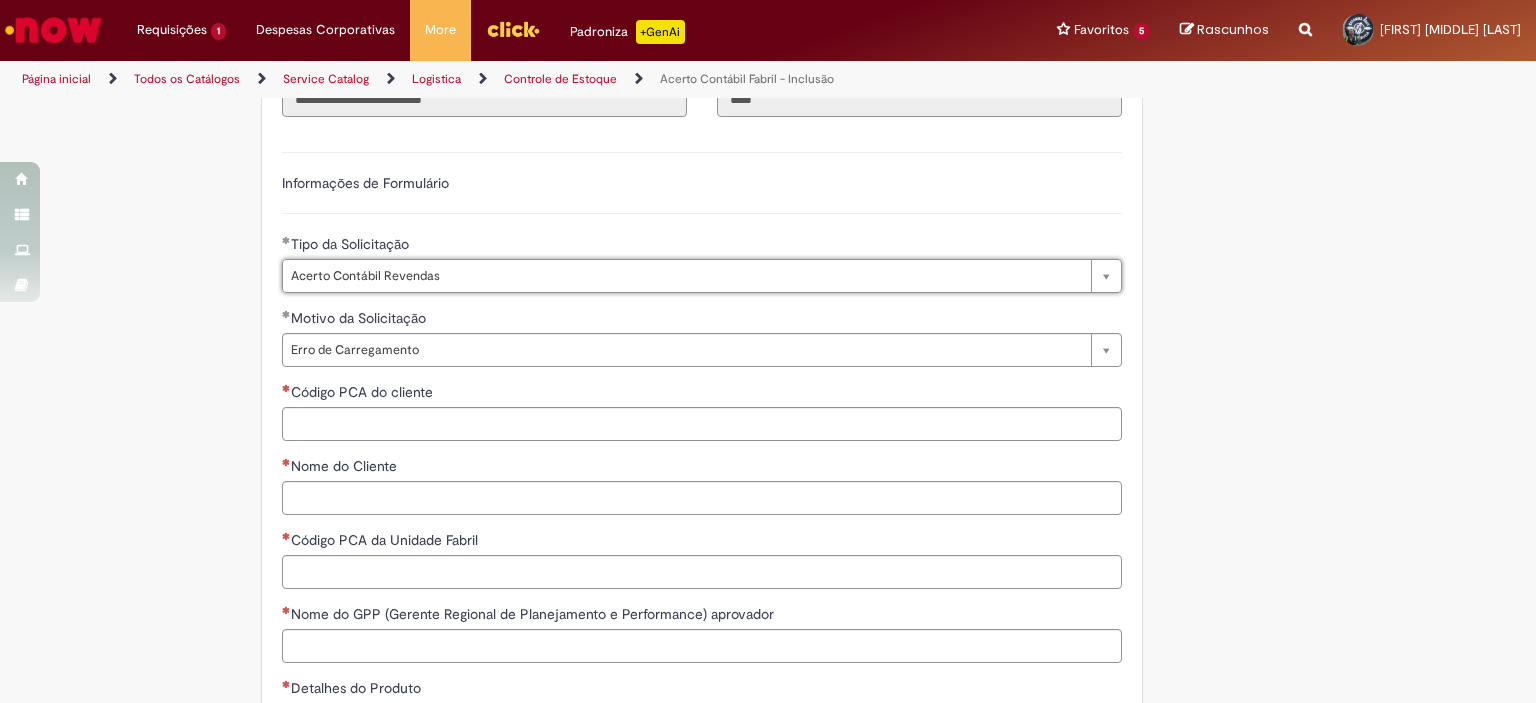 scroll, scrollTop: 0, scrollLeft: 161, axis: horizontal 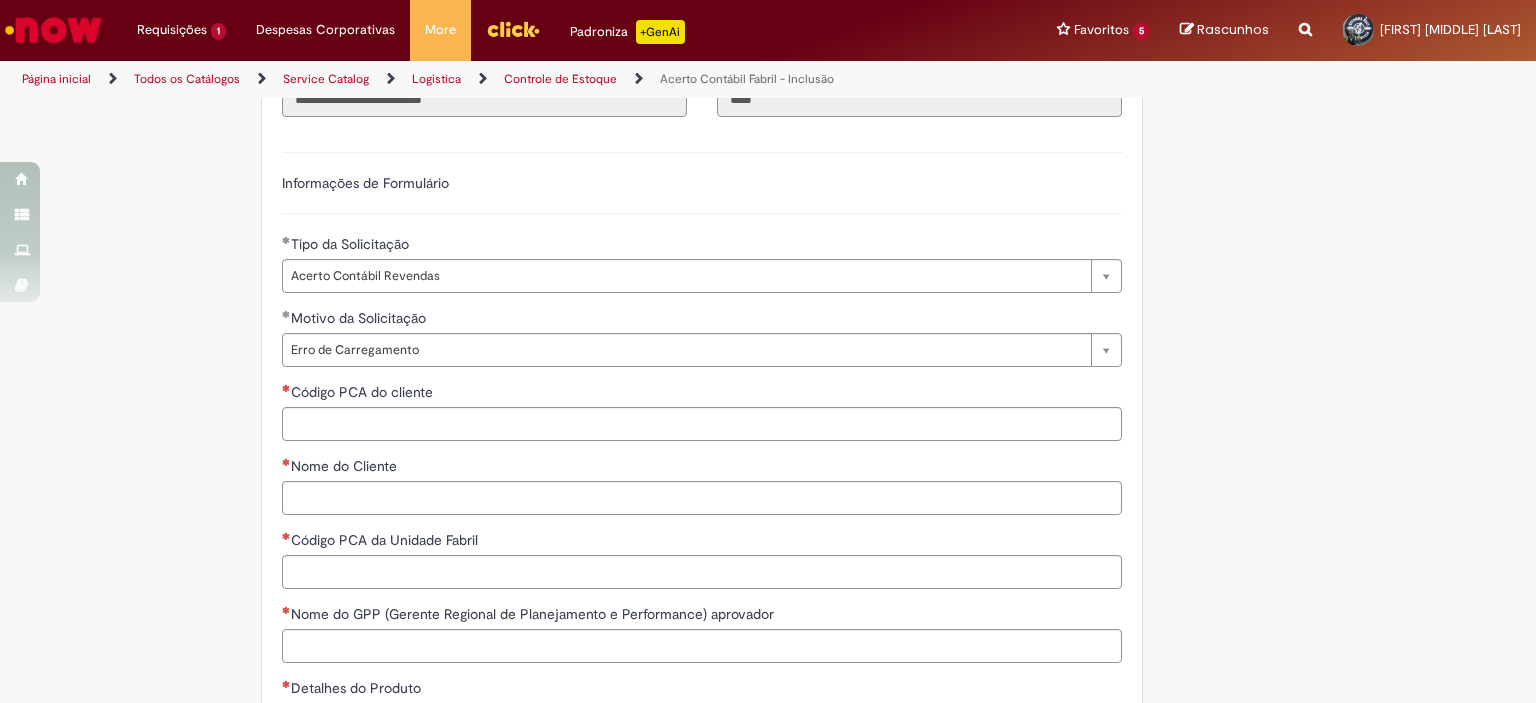 click on "Código PCA do cliente" at bounding box center (702, 411) 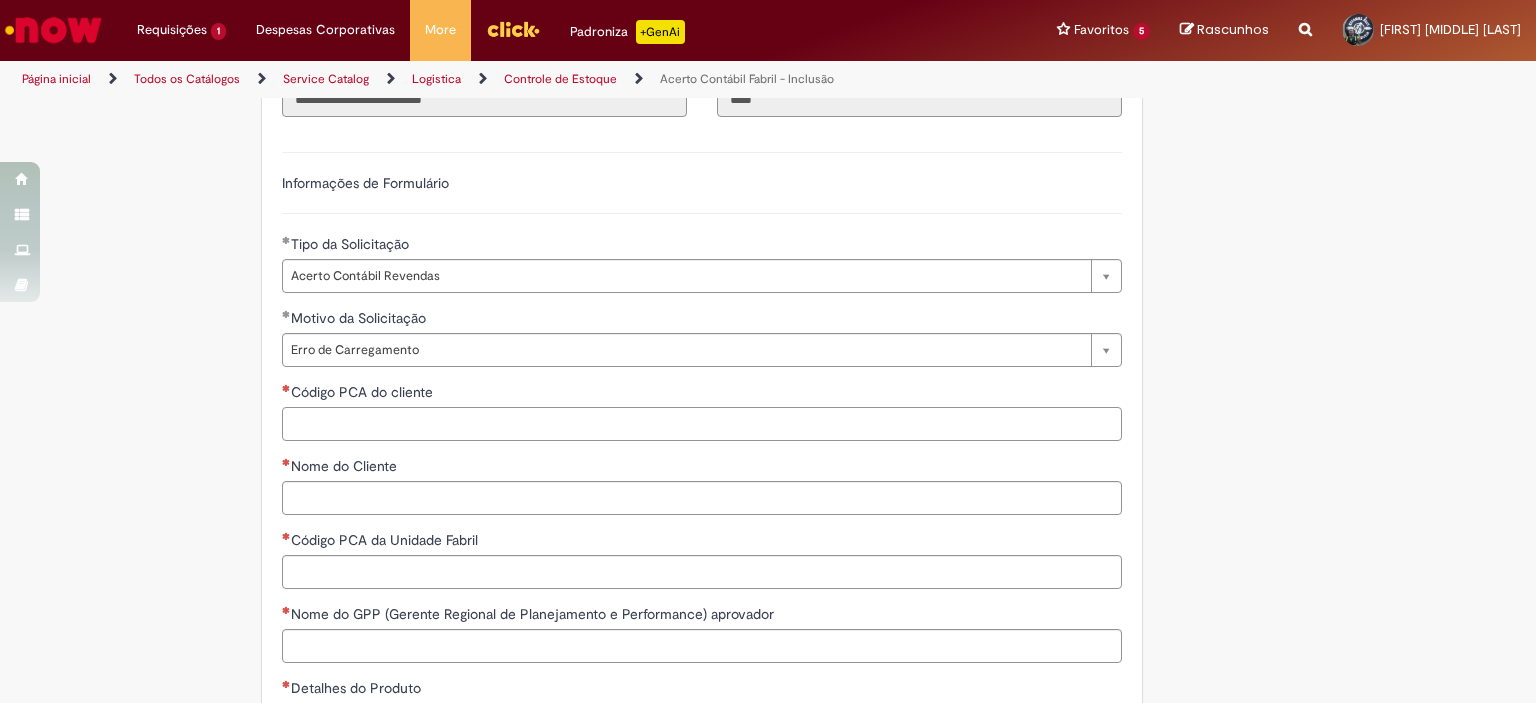 click on "Código PCA do cliente" at bounding box center [702, 424] 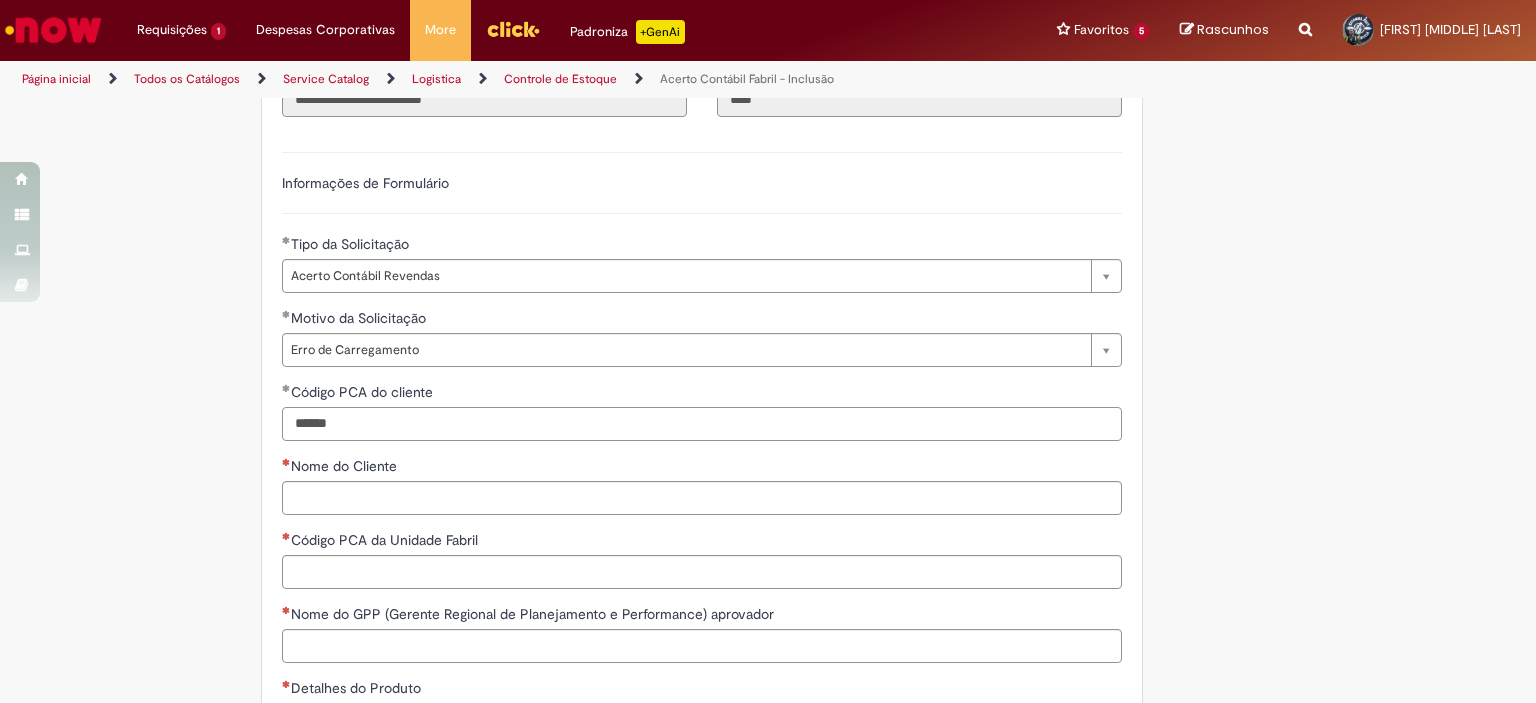 type on "******" 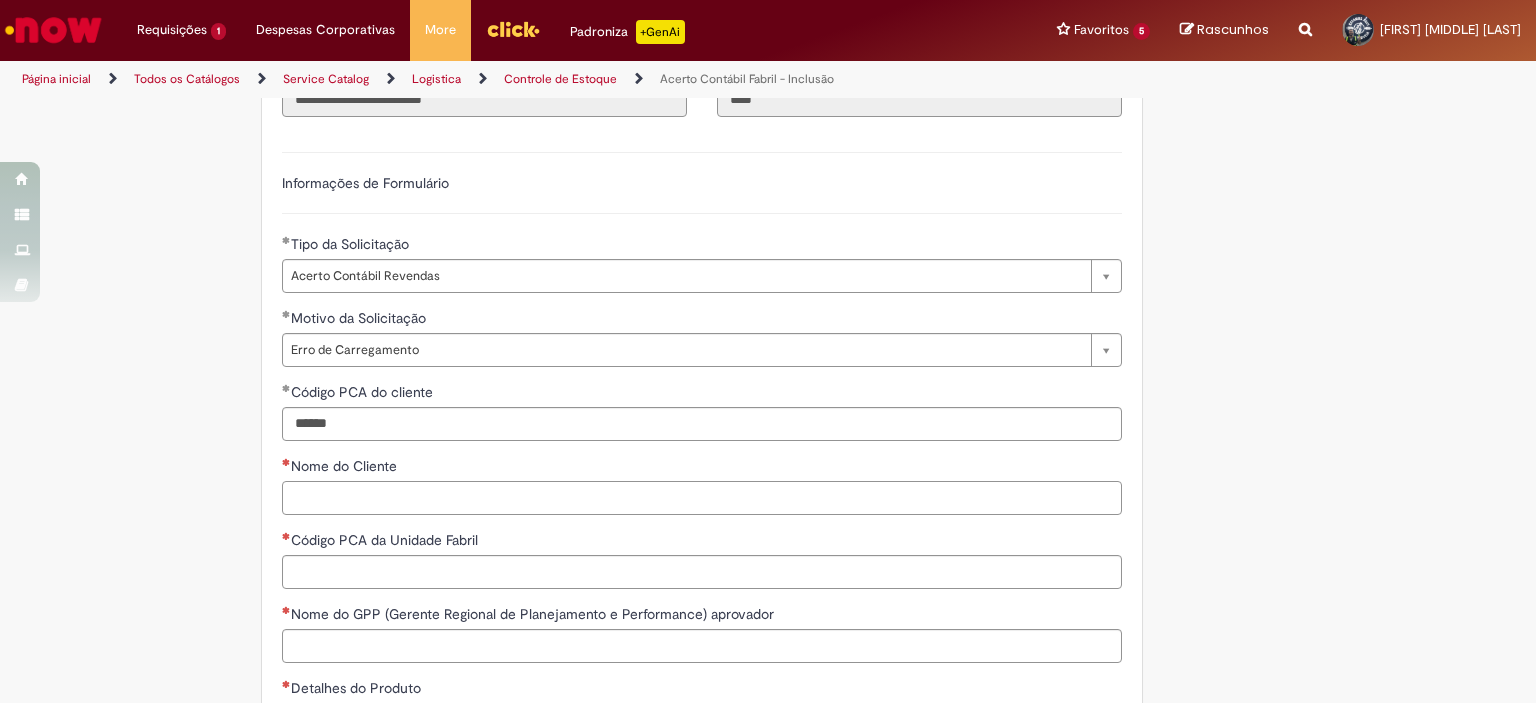 paste on "**********" 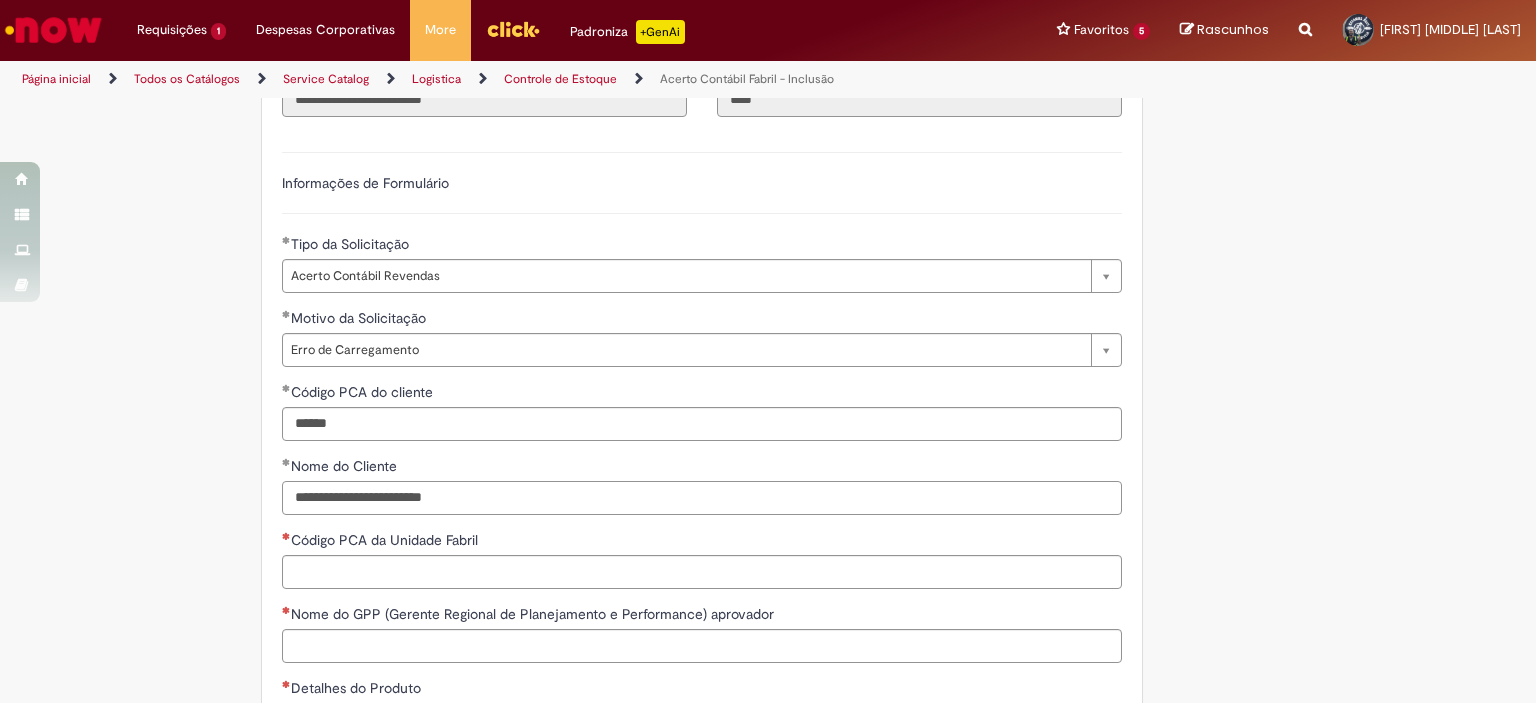 type on "**********" 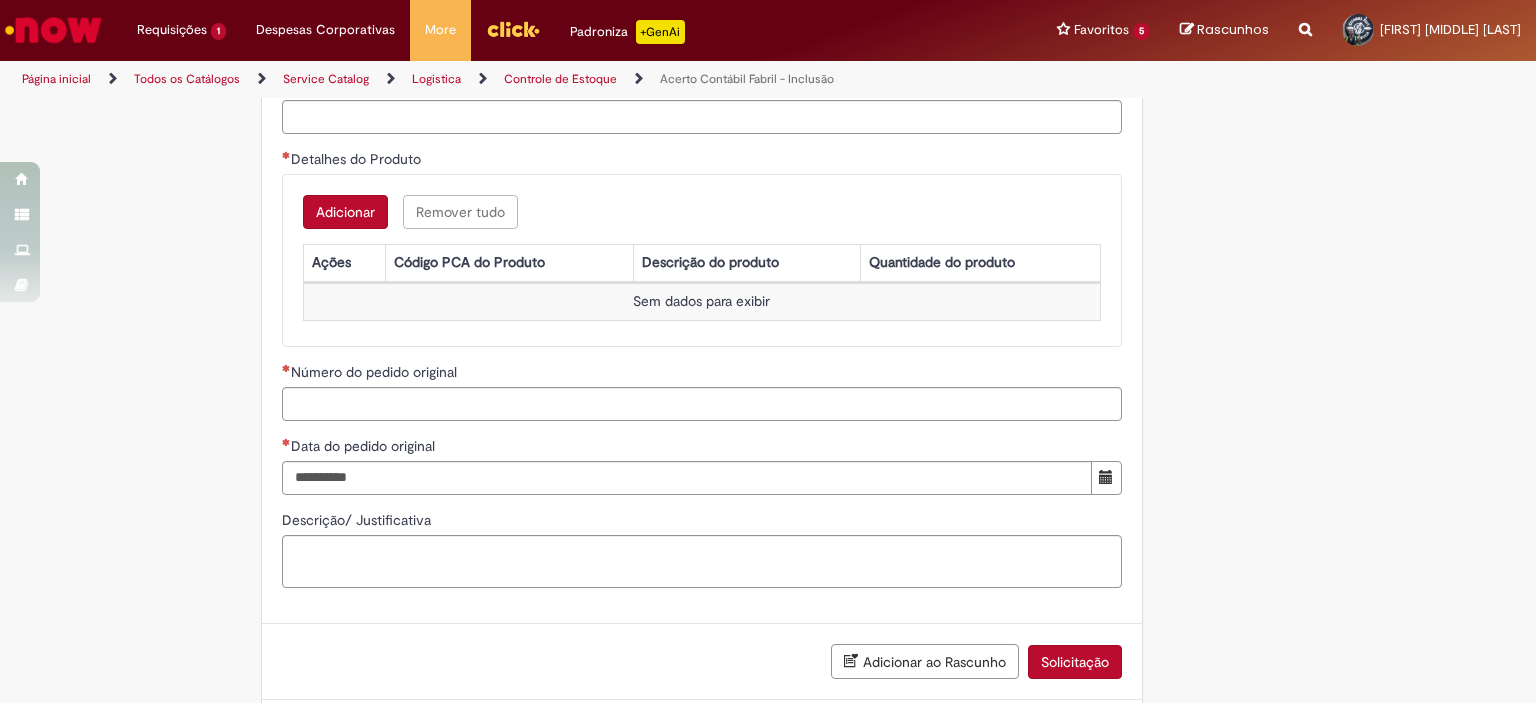 scroll, scrollTop: 1529, scrollLeft: 0, axis: vertical 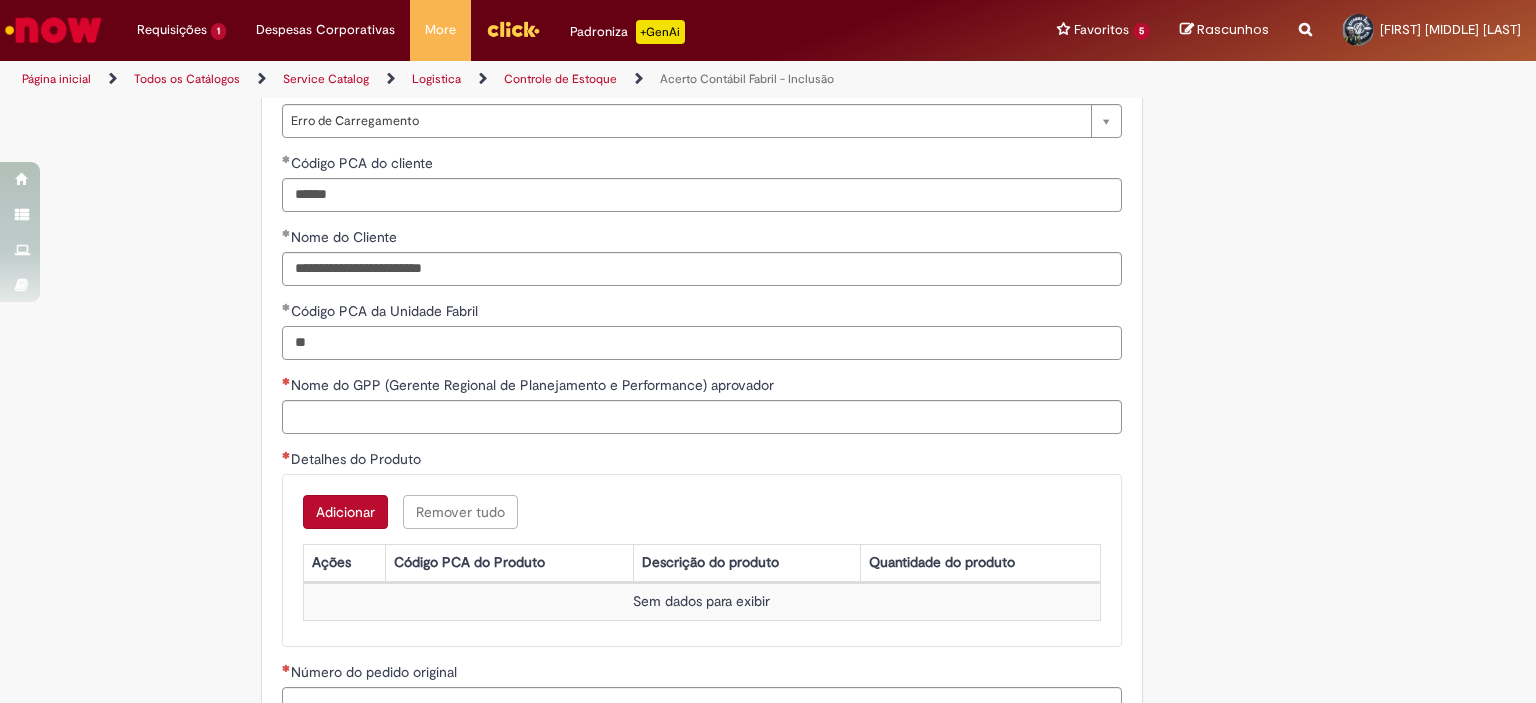 type on "*" 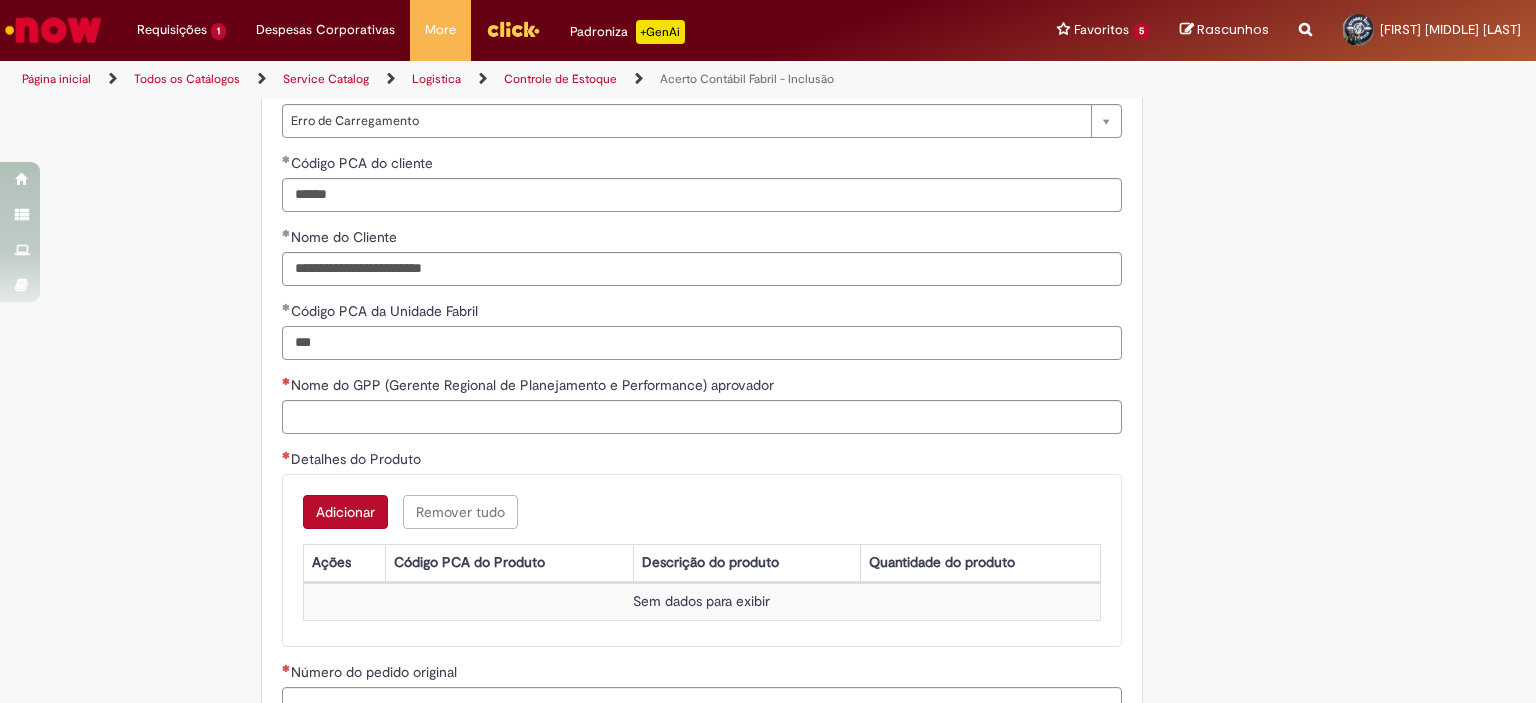 type on "***" 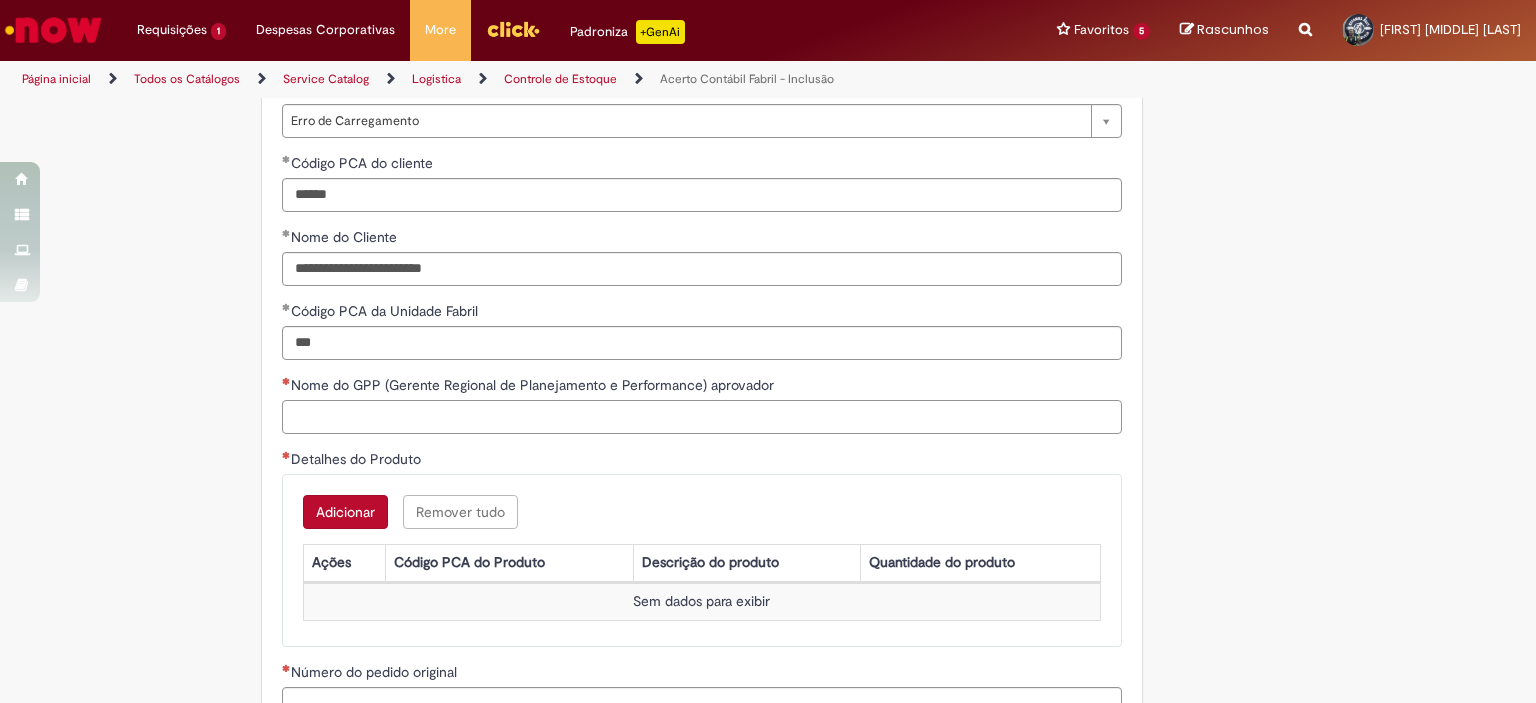 paste on "**********" 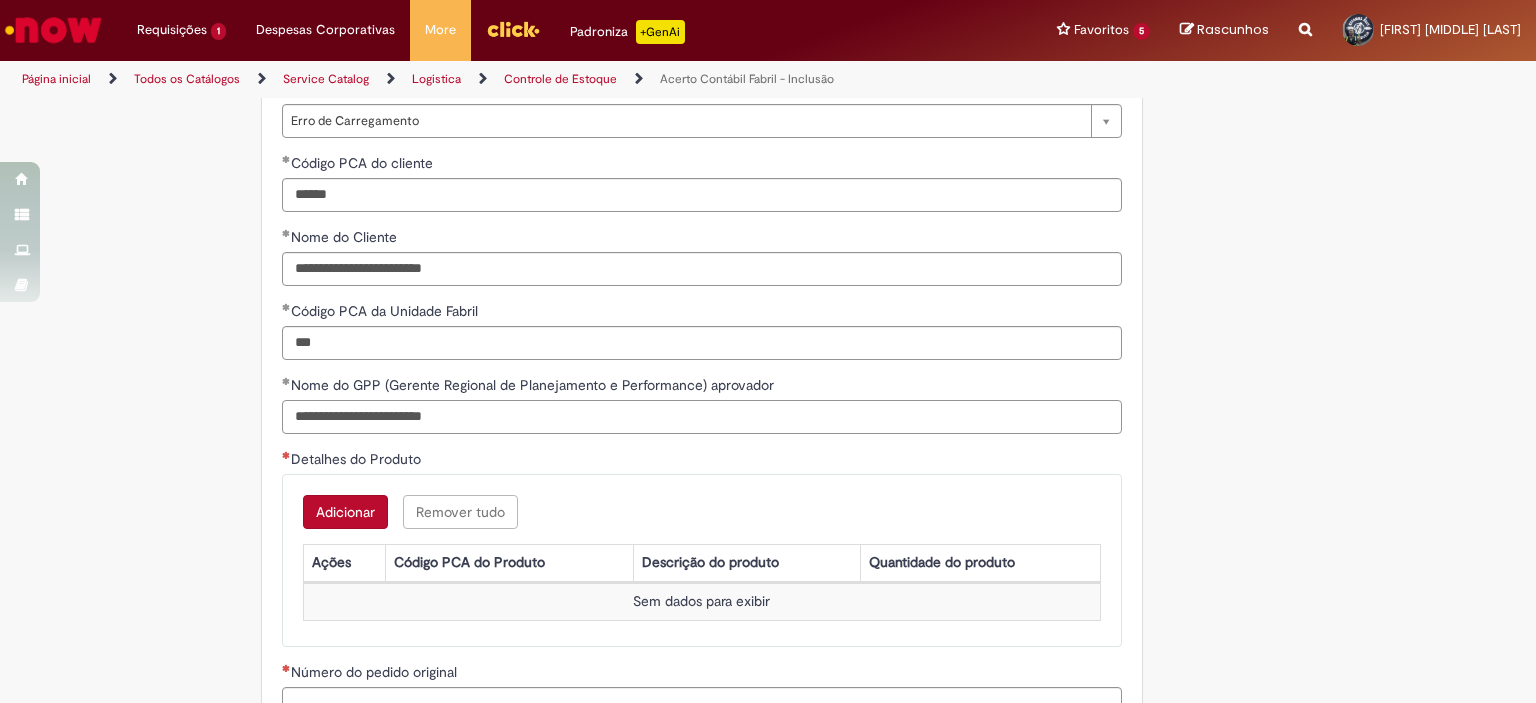 type on "**********" 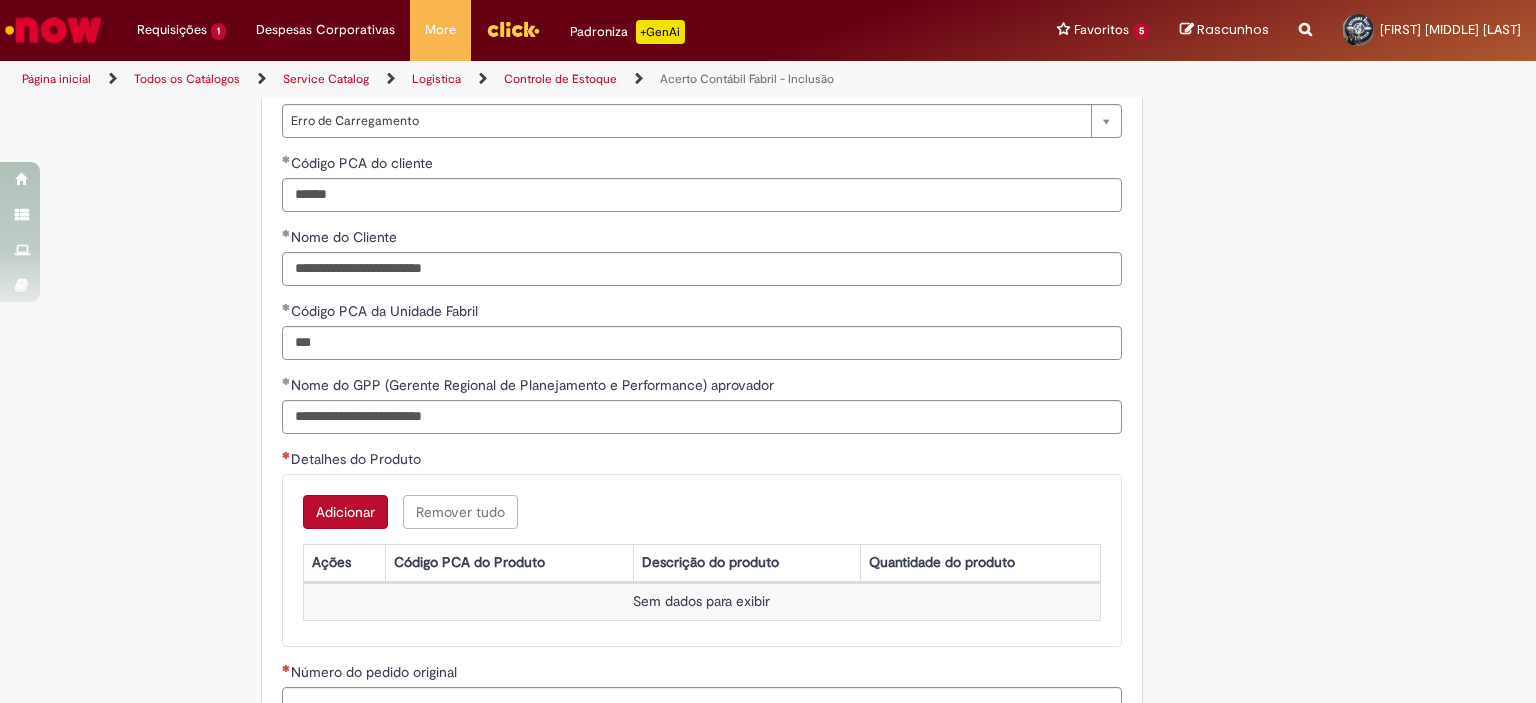 type 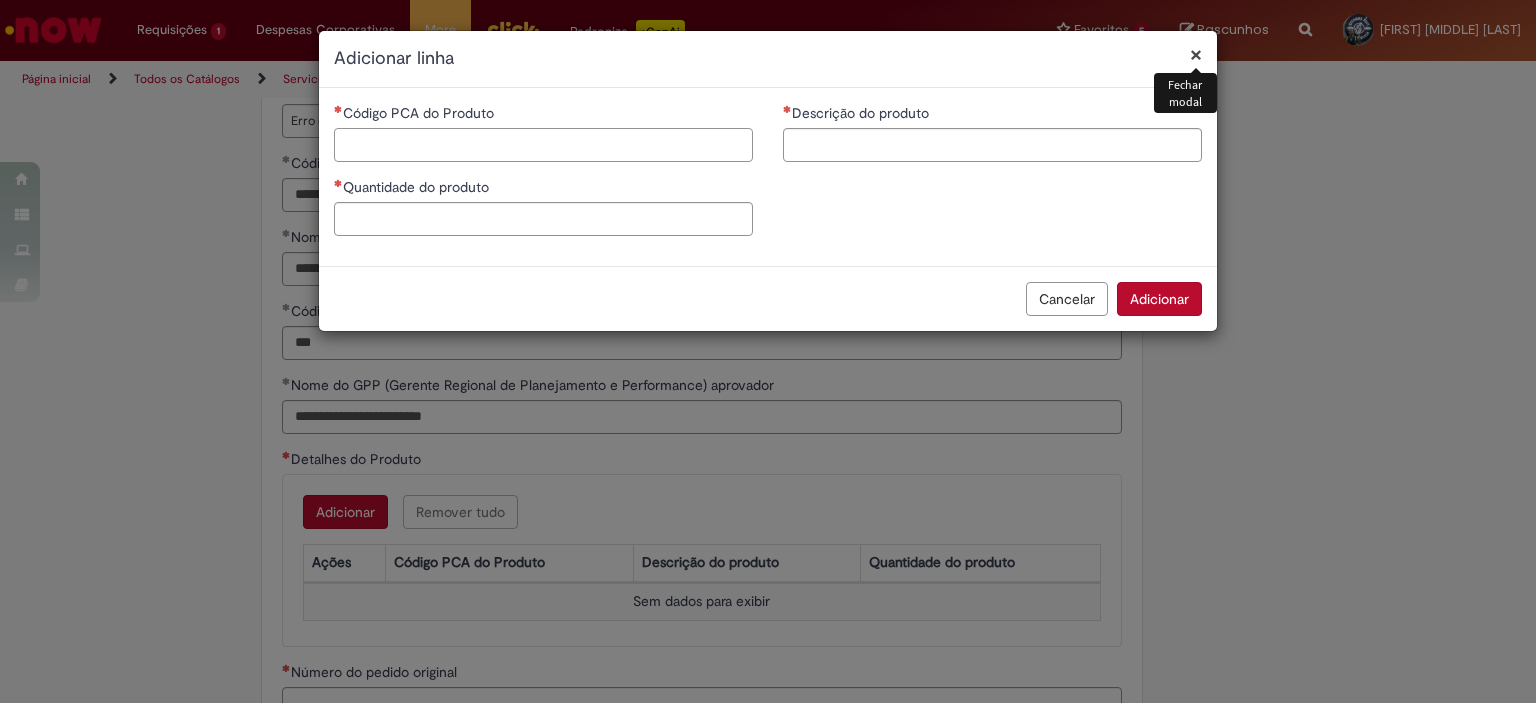 click on "Código PCA do Produto" at bounding box center (543, 145) 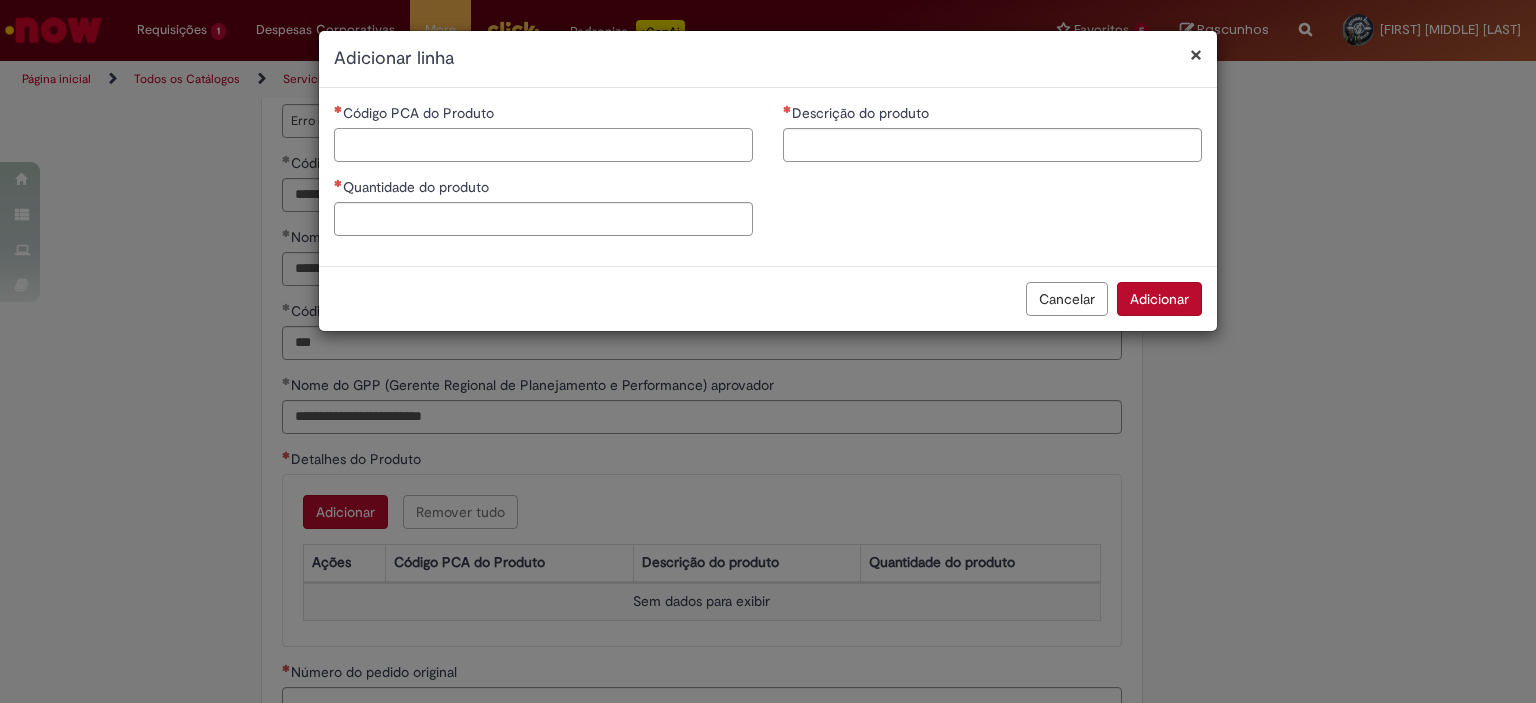 paste on "******" 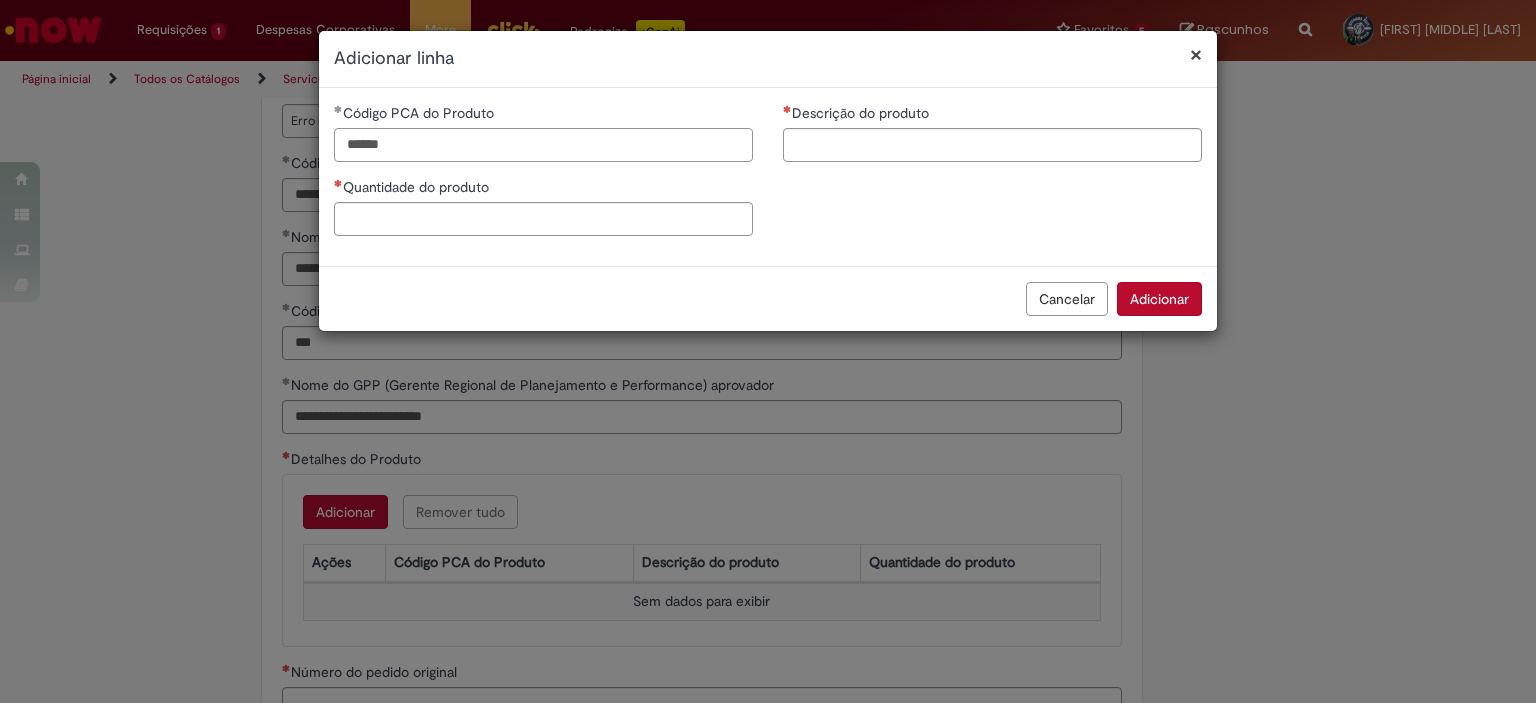 type on "******" 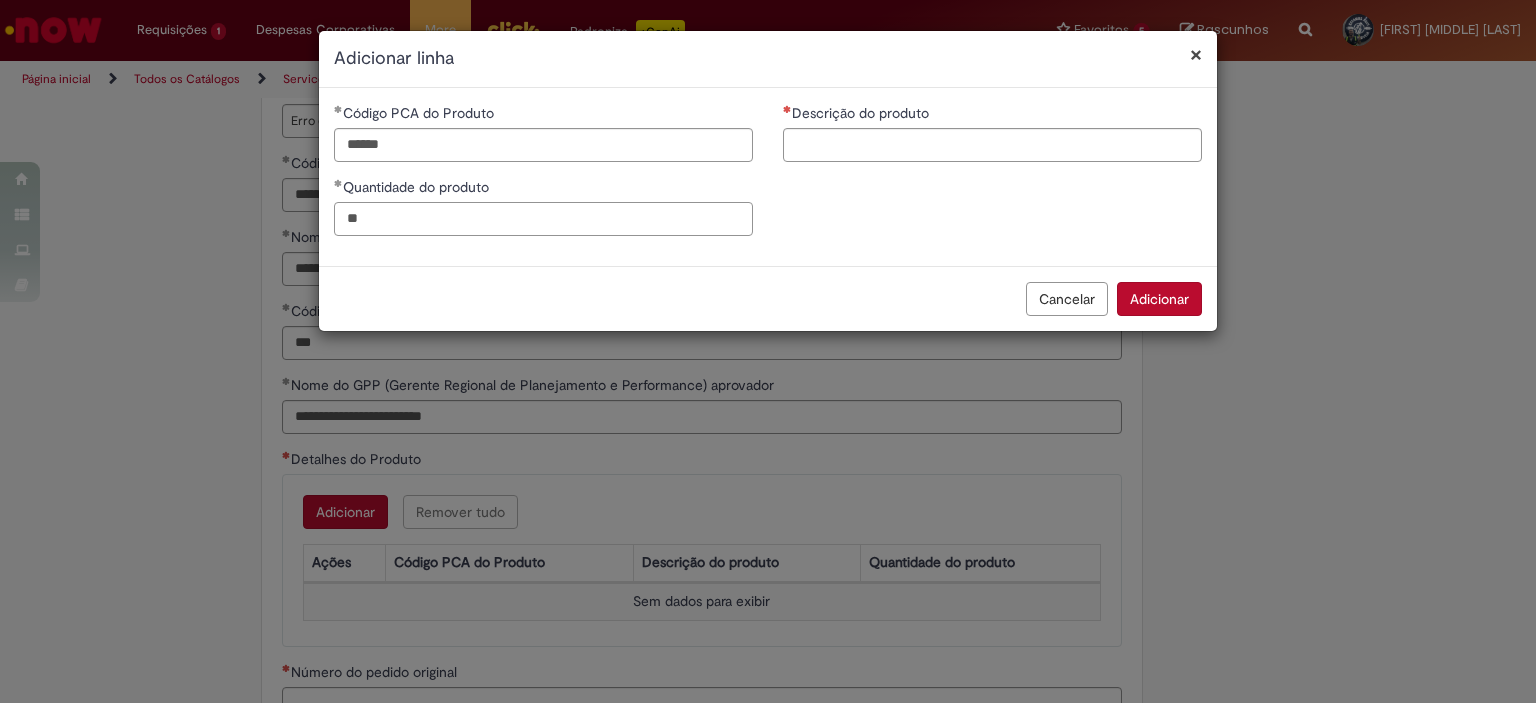 type on "**" 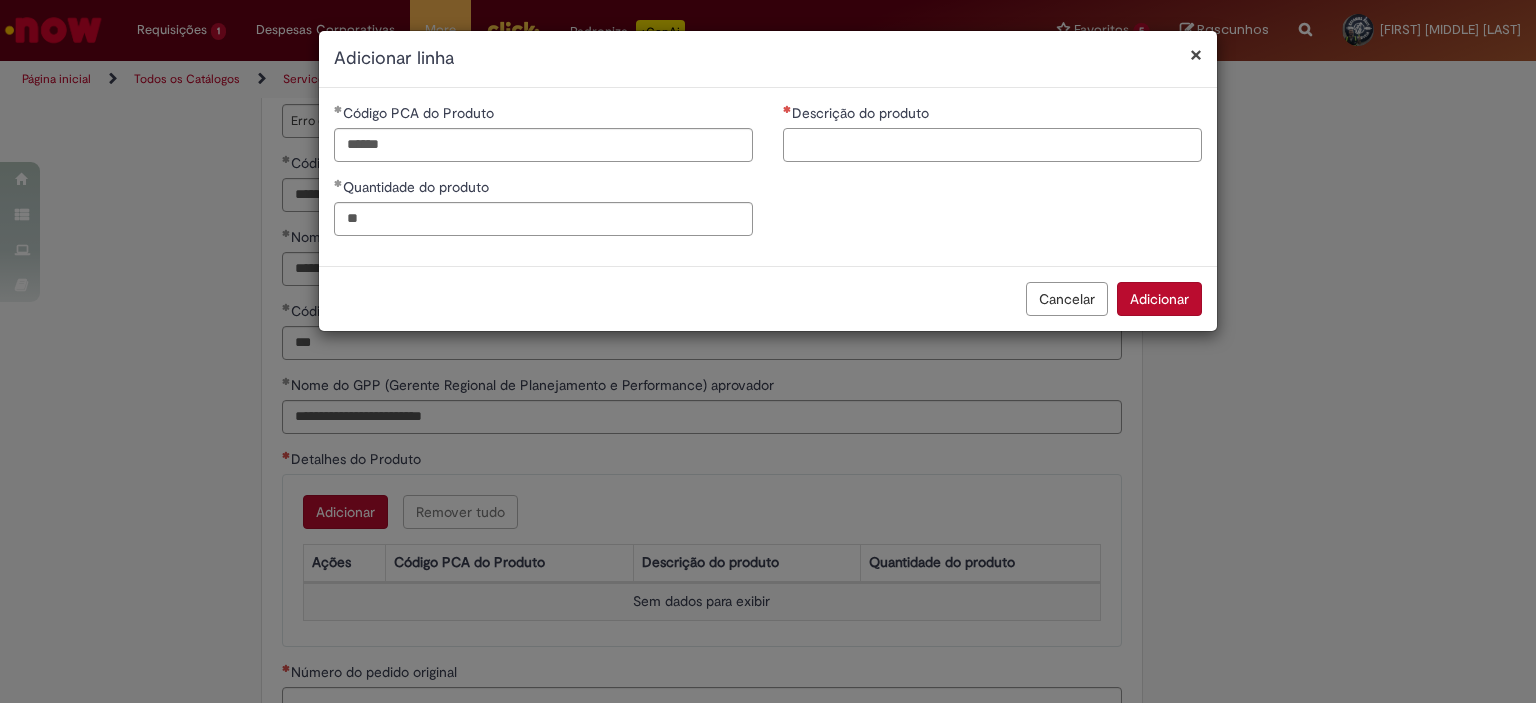 click on "Descrição do produto" at bounding box center [992, 145] 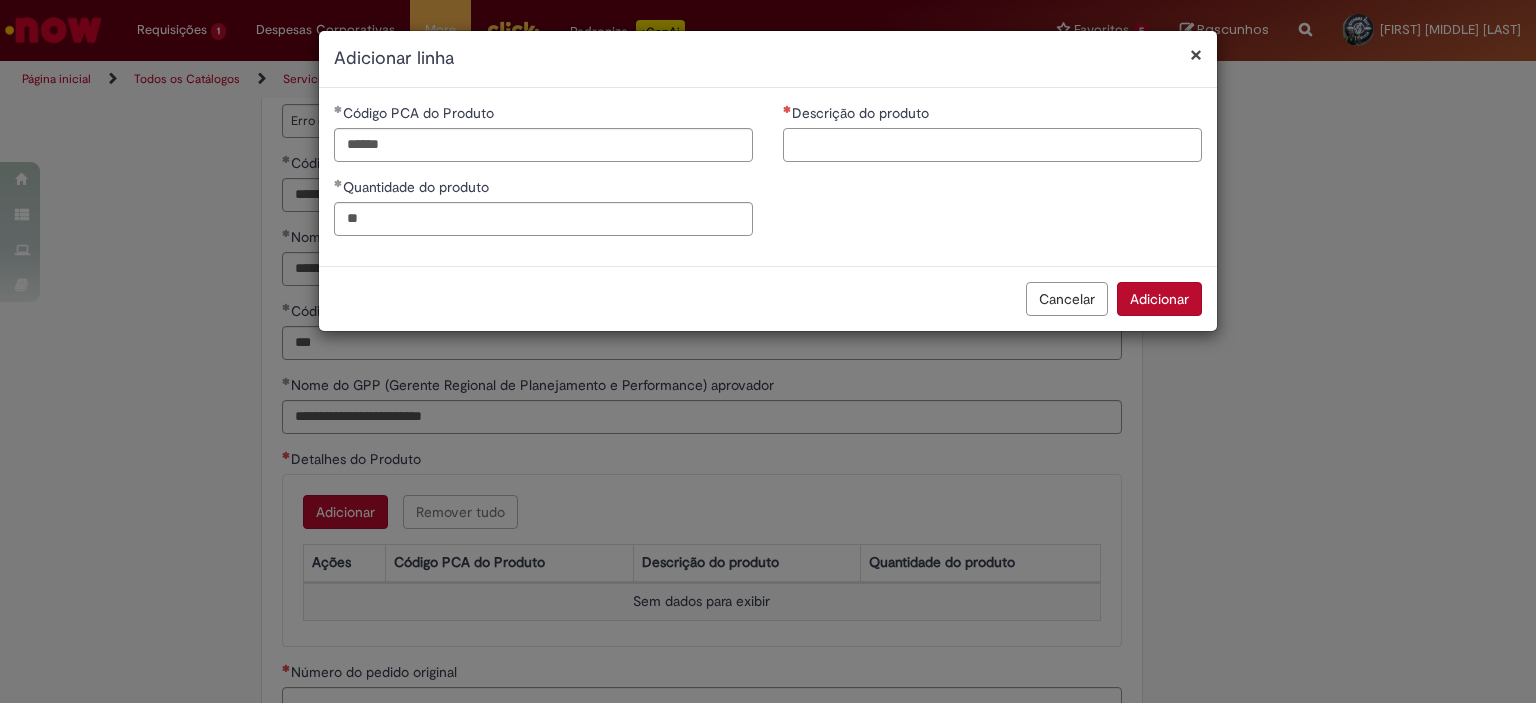 paste on "**********" 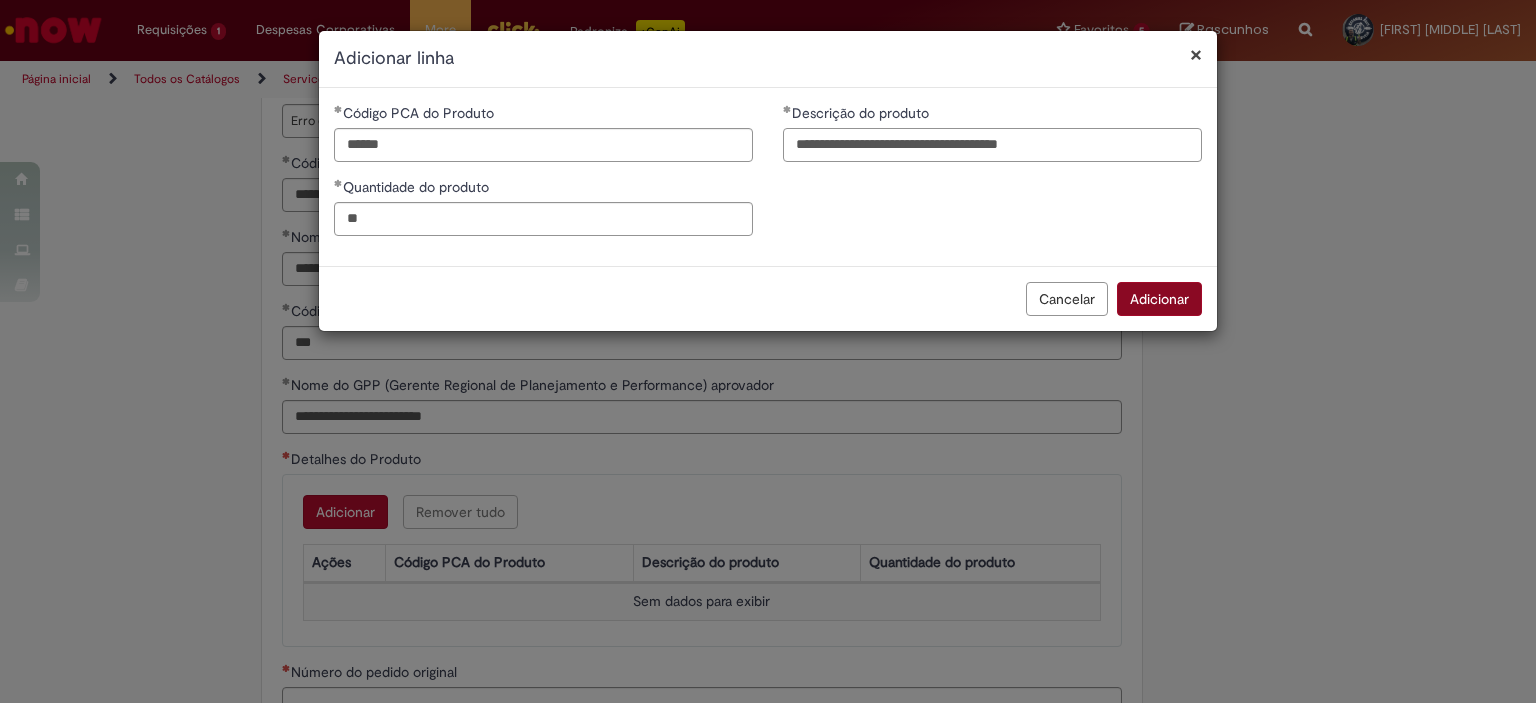 type on "**********" 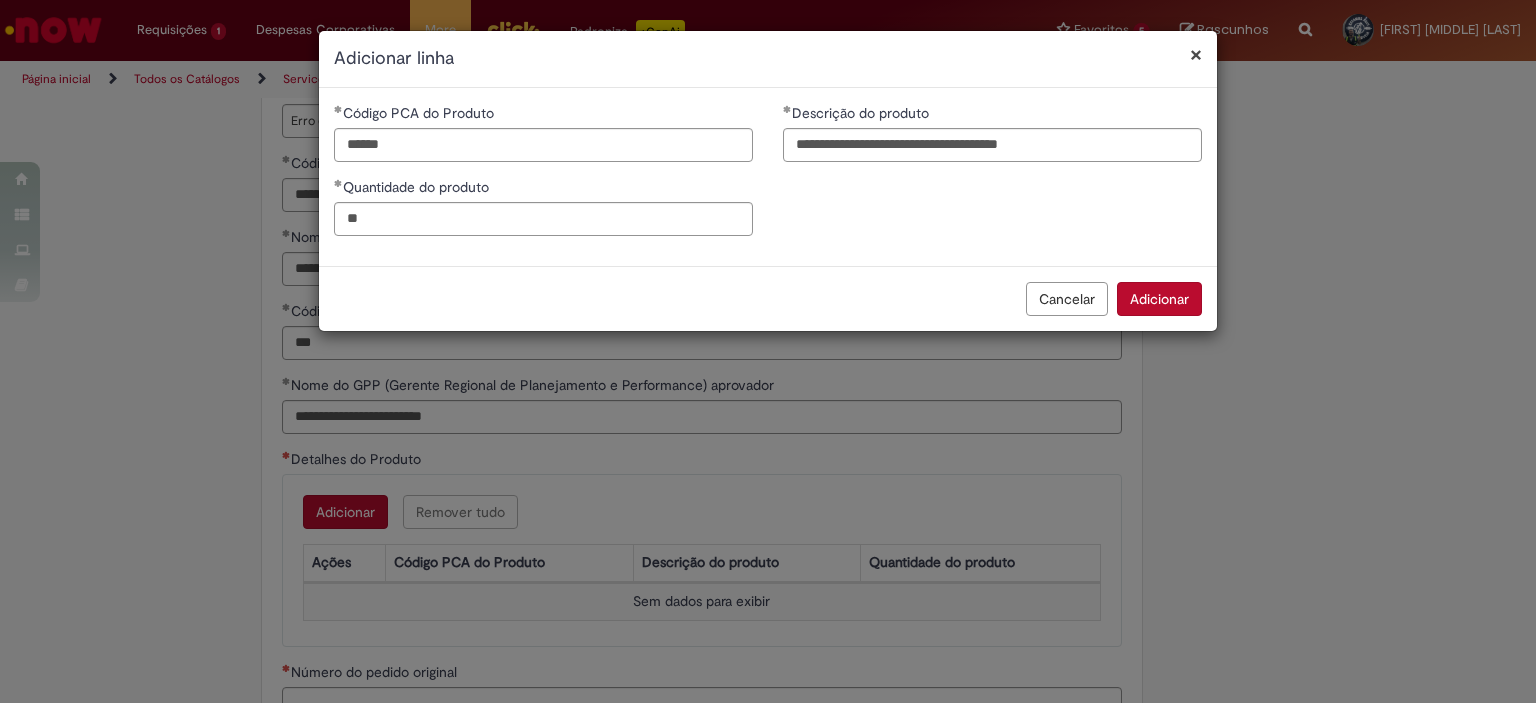 click on "Adicionar" at bounding box center (1159, 299) 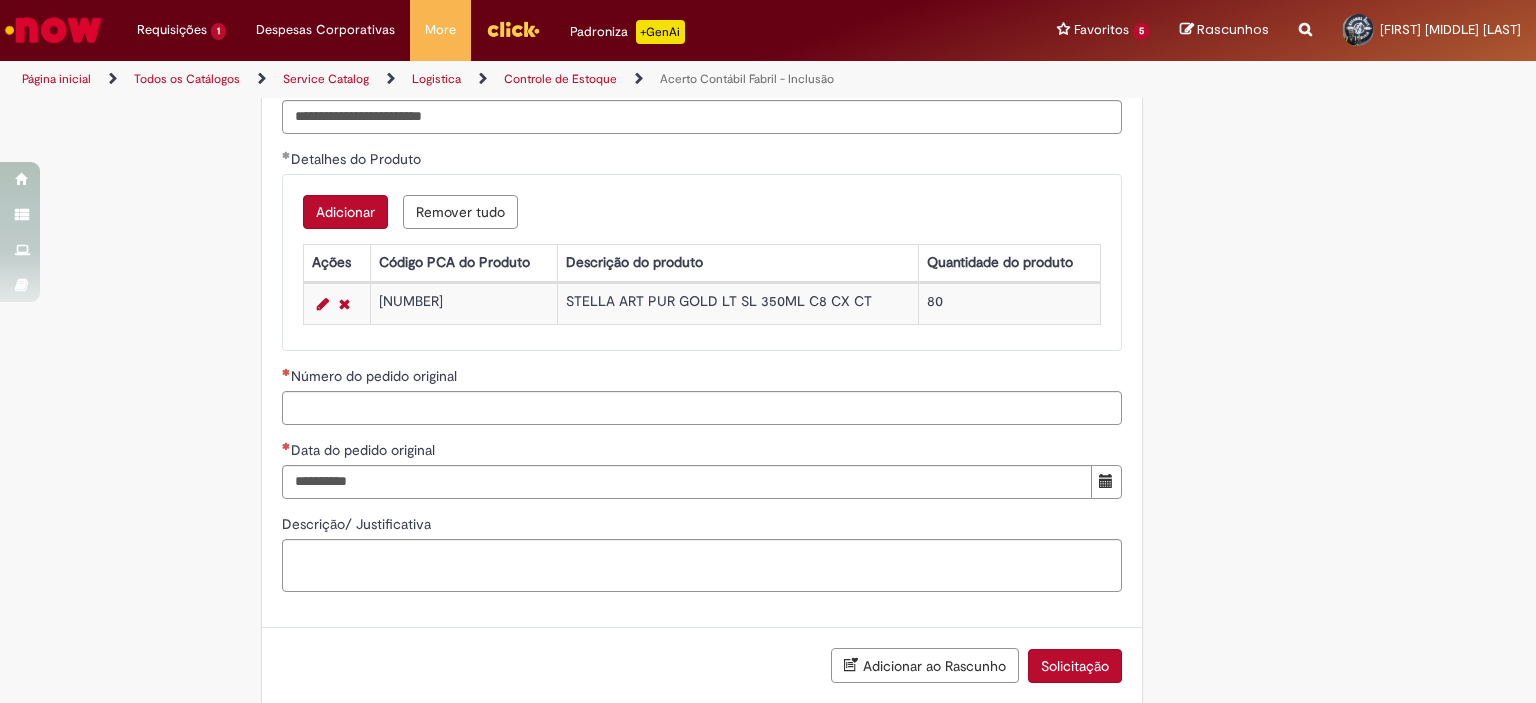 scroll, scrollTop: 1929, scrollLeft: 0, axis: vertical 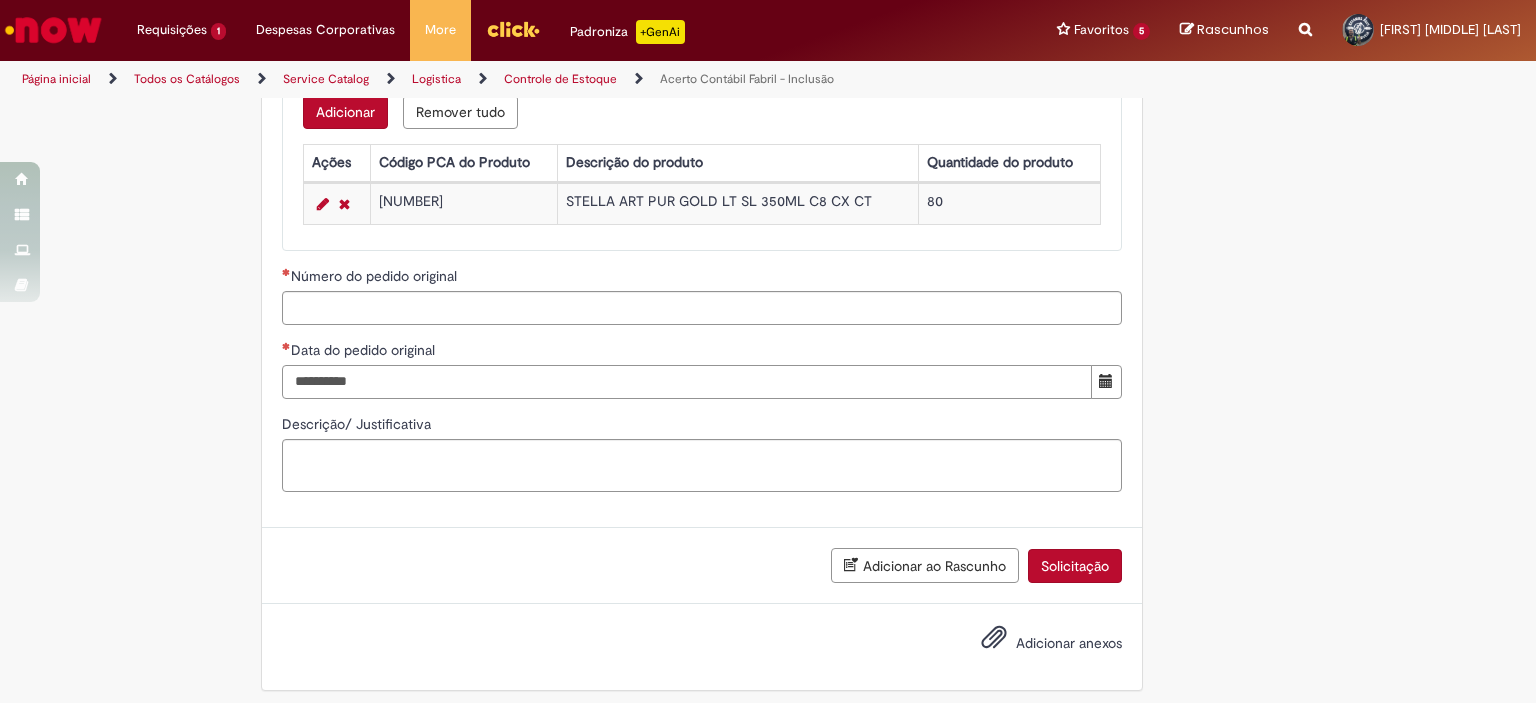 click on "Data do pedido original" at bounding box center (687, 382) 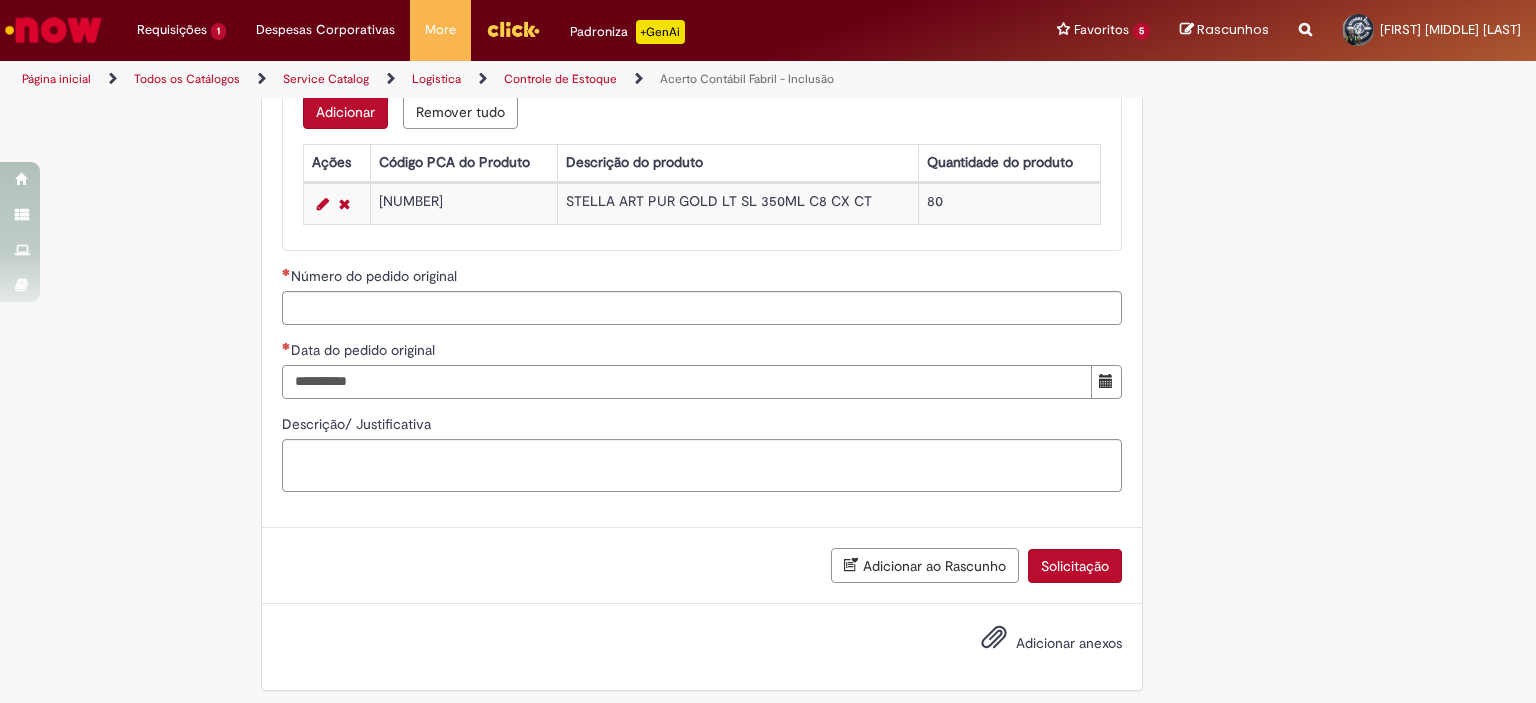 type on "**********" 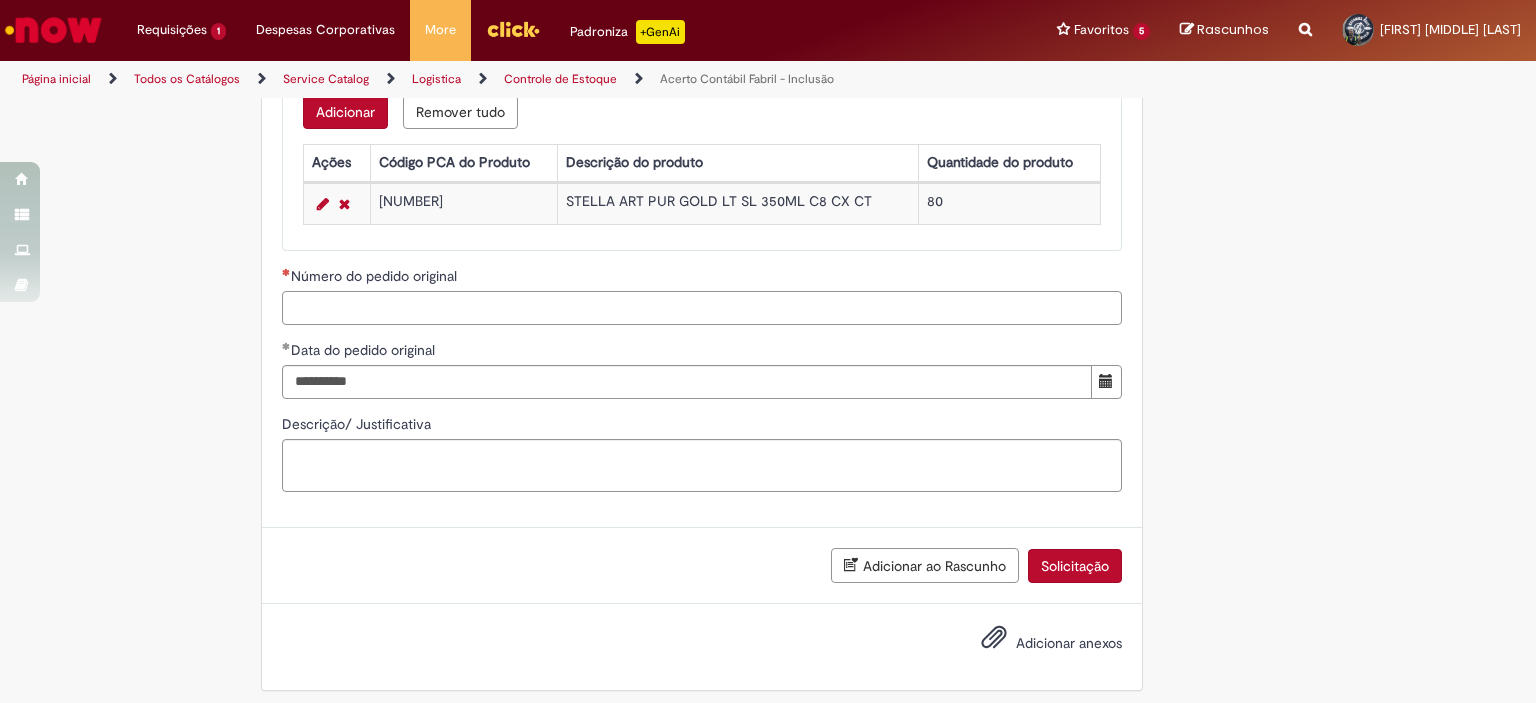 click on "Número do pedido original" at bounding box center (702, 308) 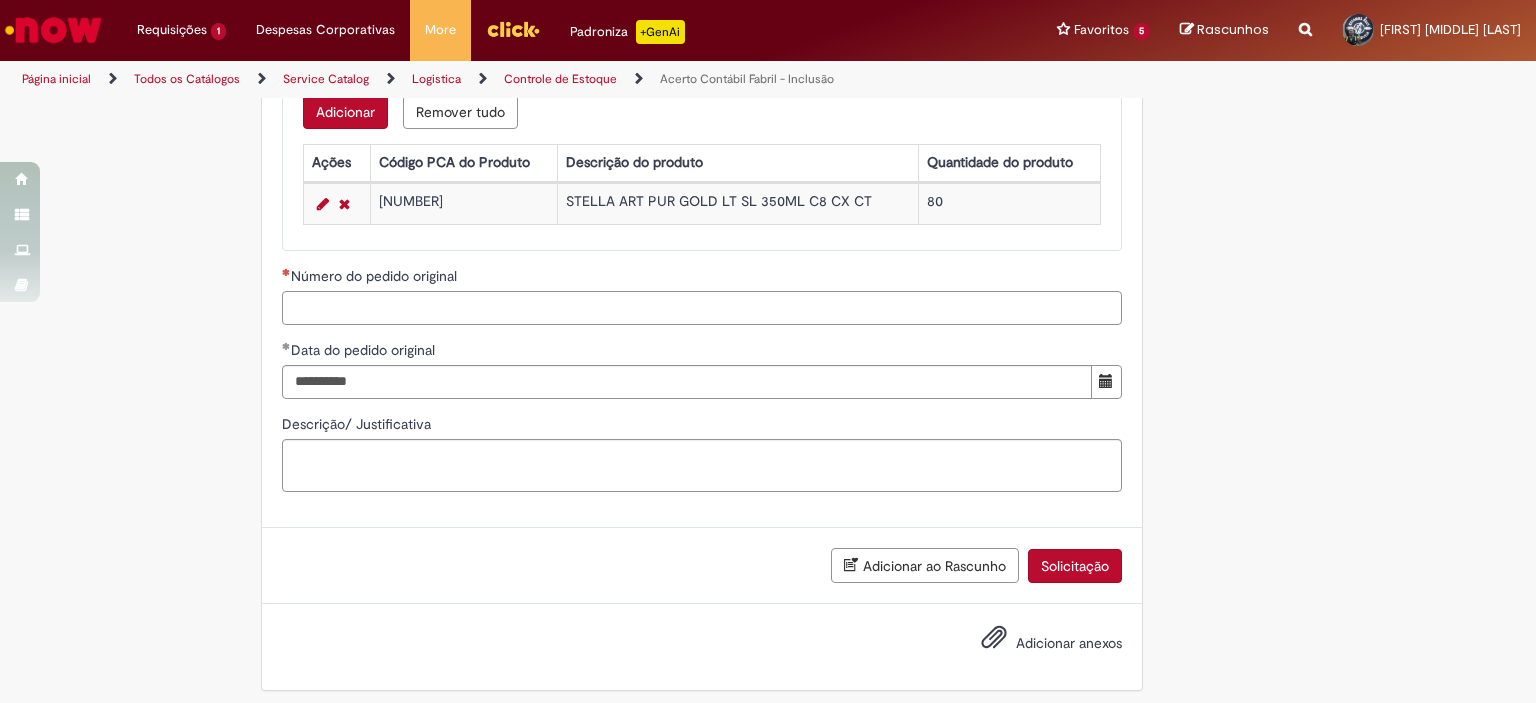 paste on "**********" 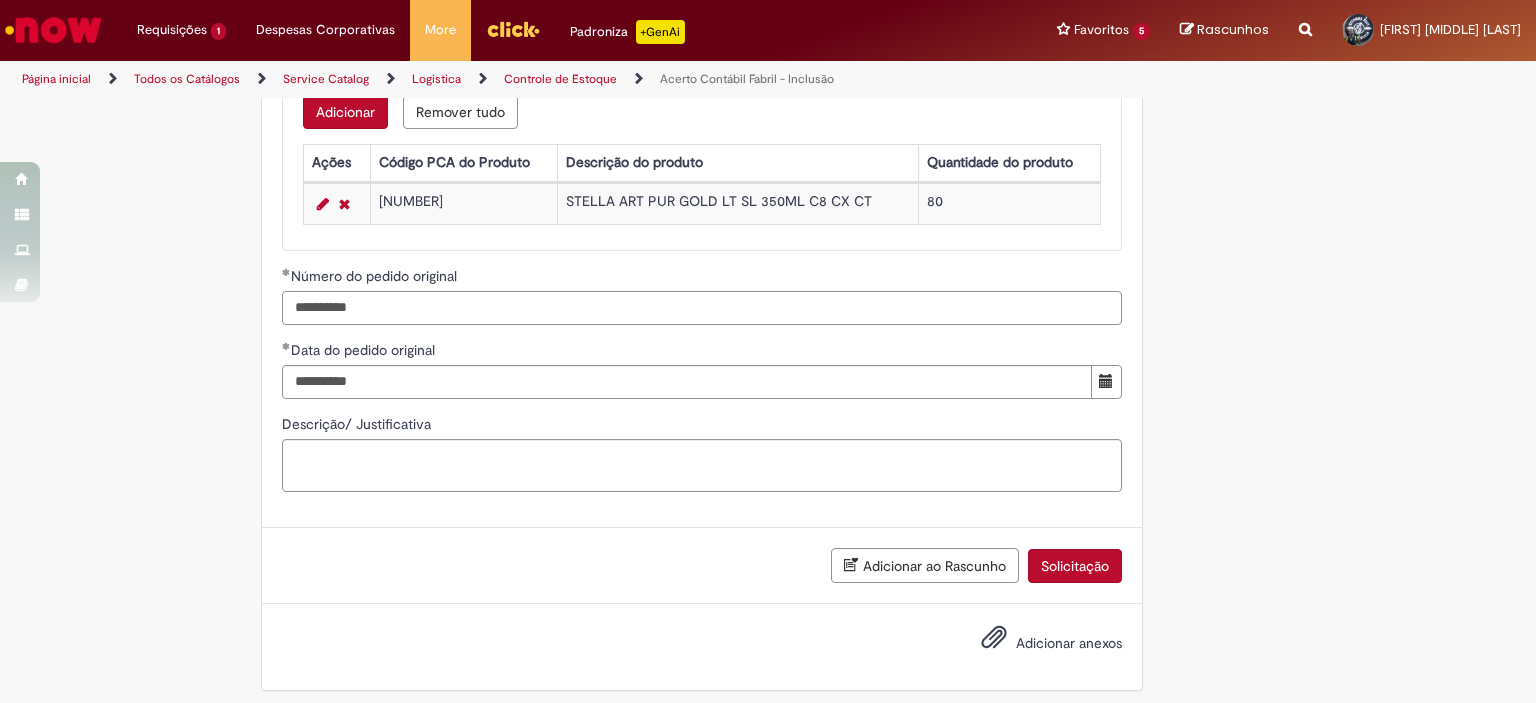 type on "**********" 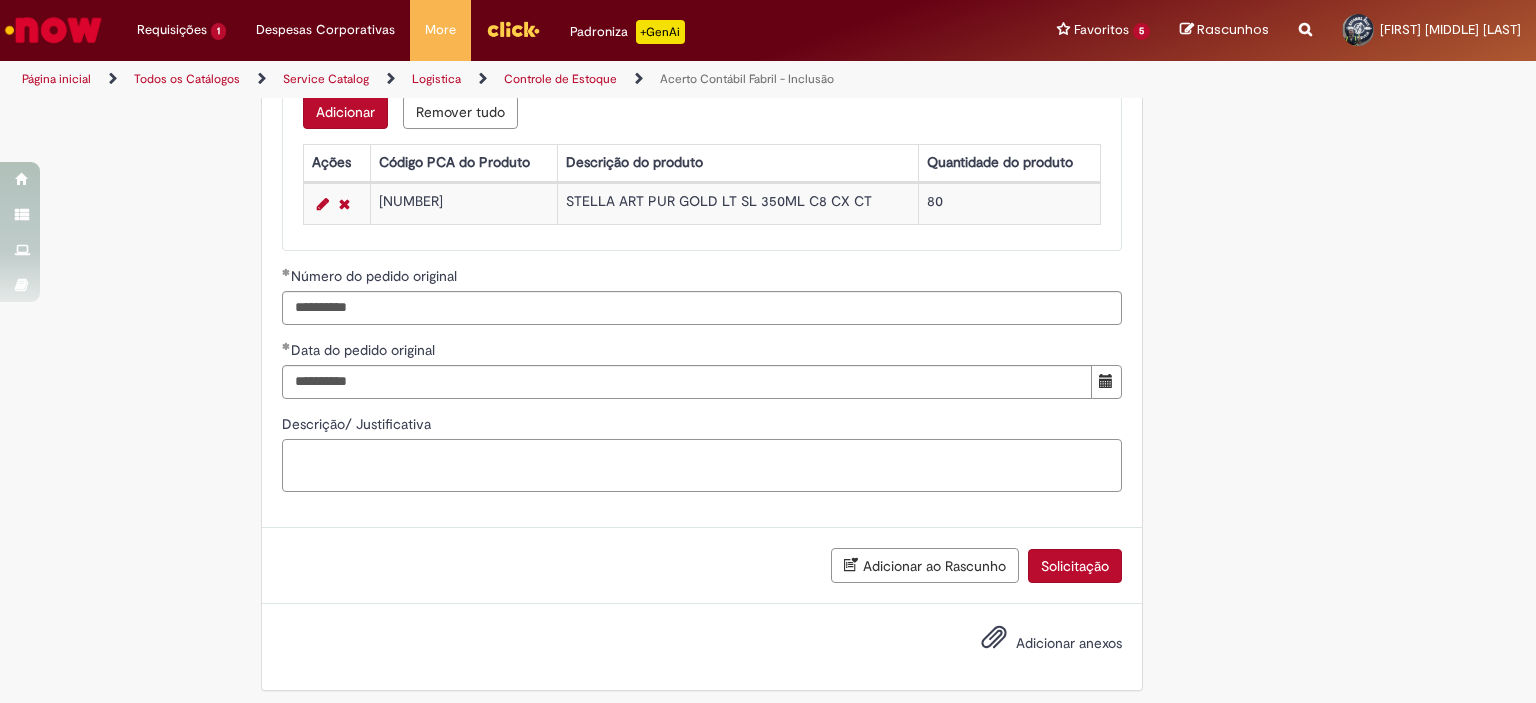 click on "Descrição/ Justificativa" at bounding box center [702, 466] 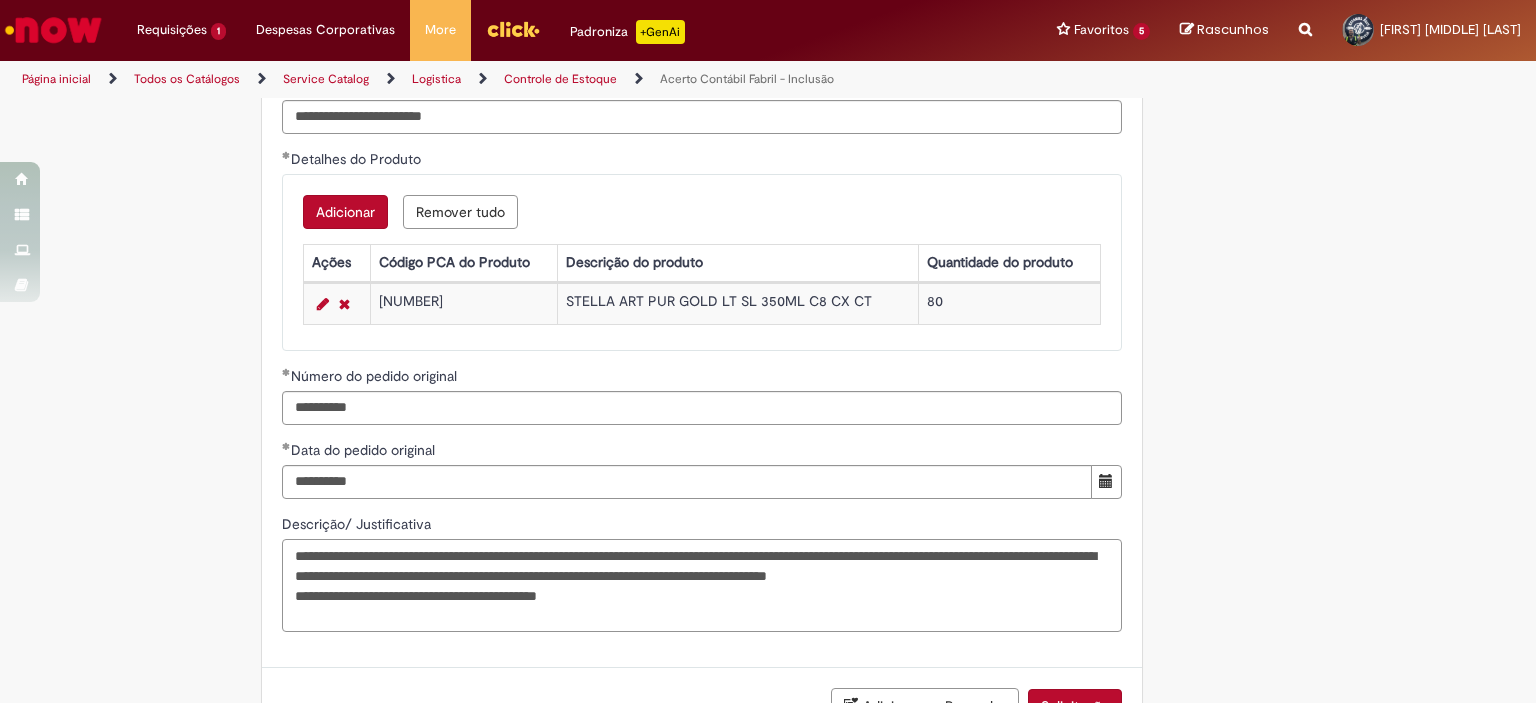 scroll, scrollTop: 1829, scrollLeft: 0, axis: vertical 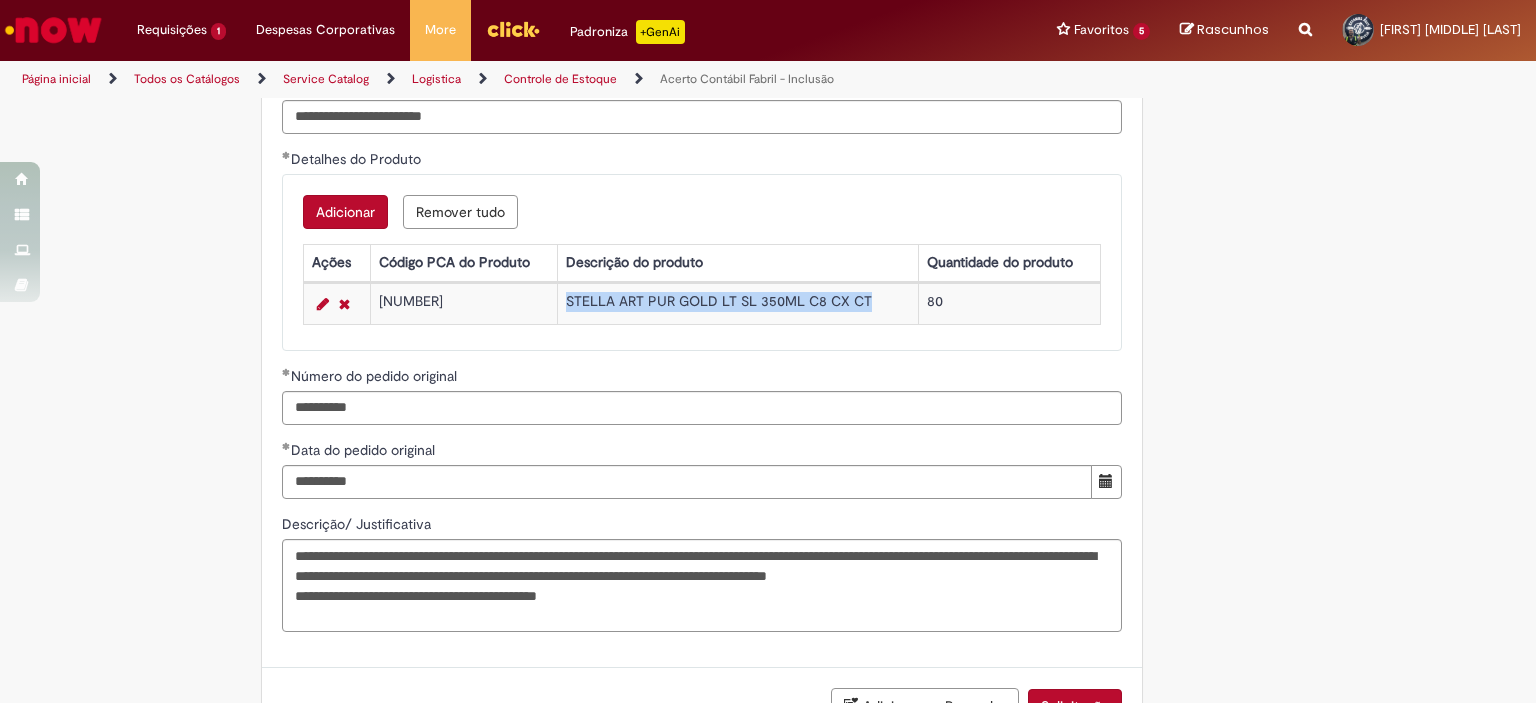 drag, startPoint x: 867, startPoint y: 293, endPoint x: 560, endPoint y: 291, distance: 307.0065 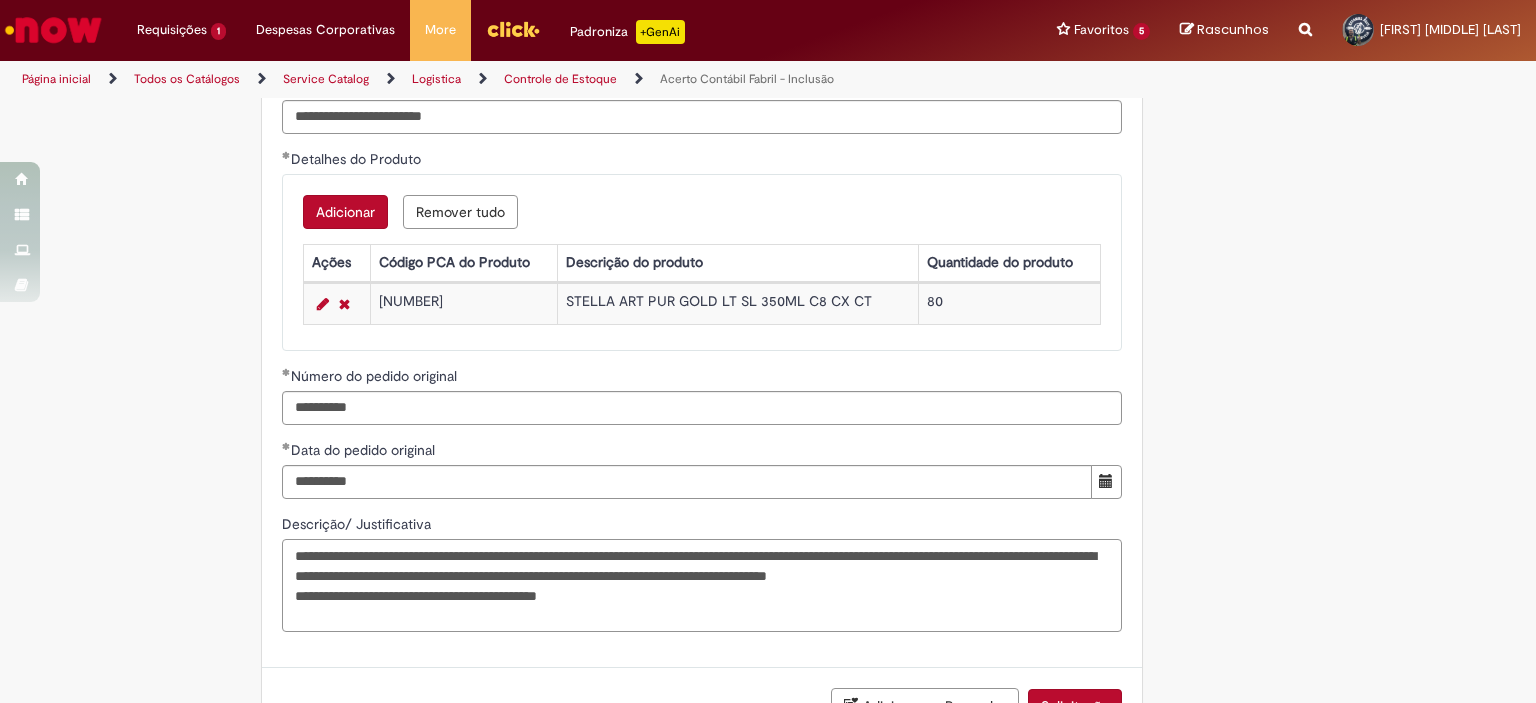 click on "**********" at bounding box center [702, 586] 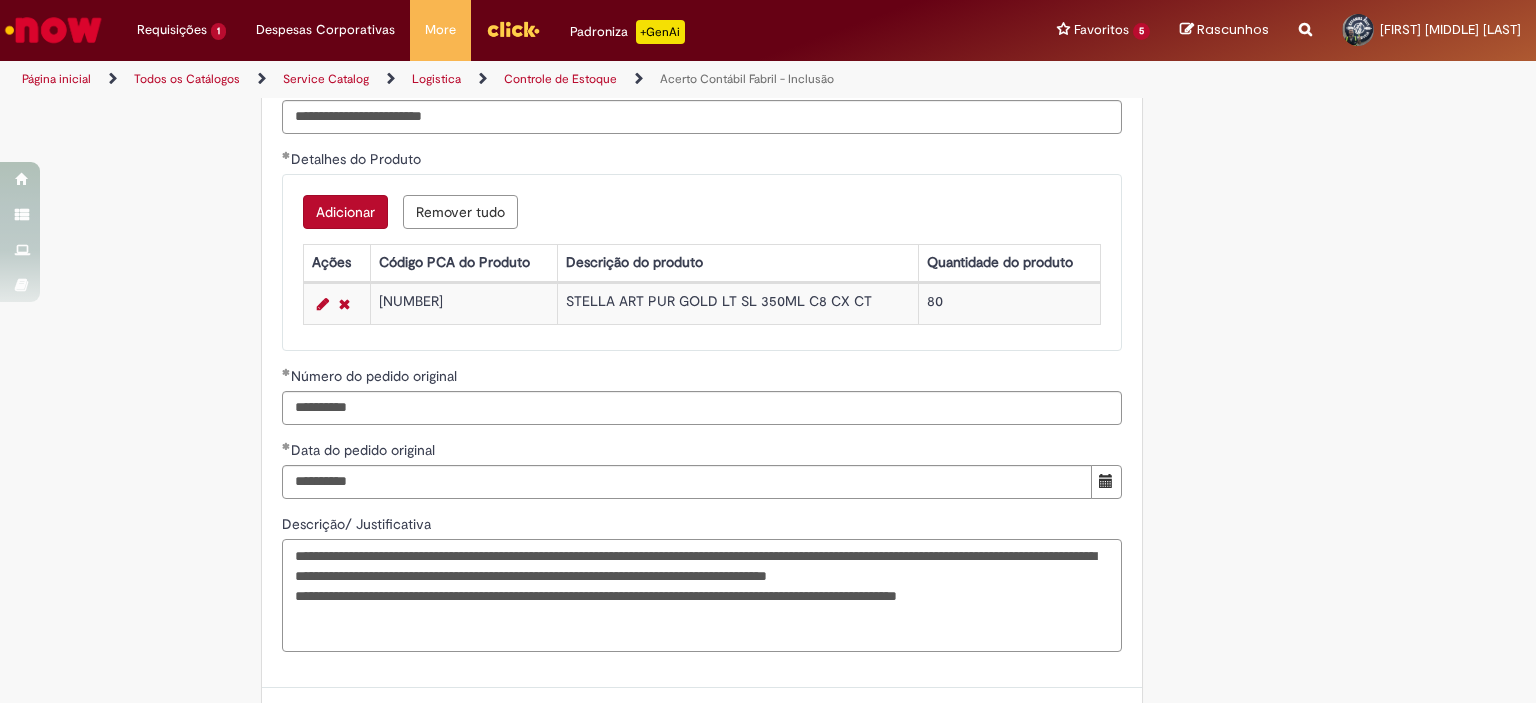 click on "**********" at bounding box center (702, 596) 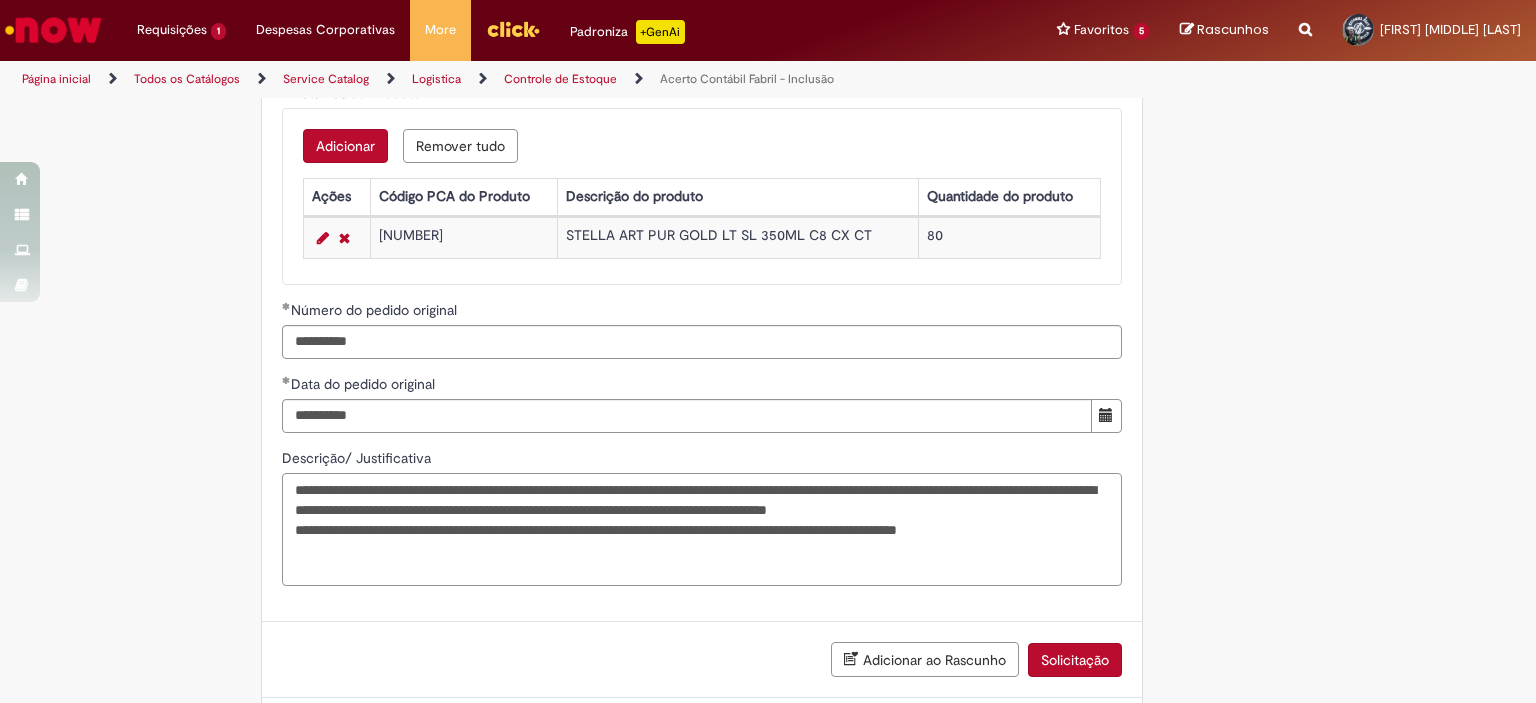 scroll, scrollTop: 1995, scrollLeft: 0, axis: vertical 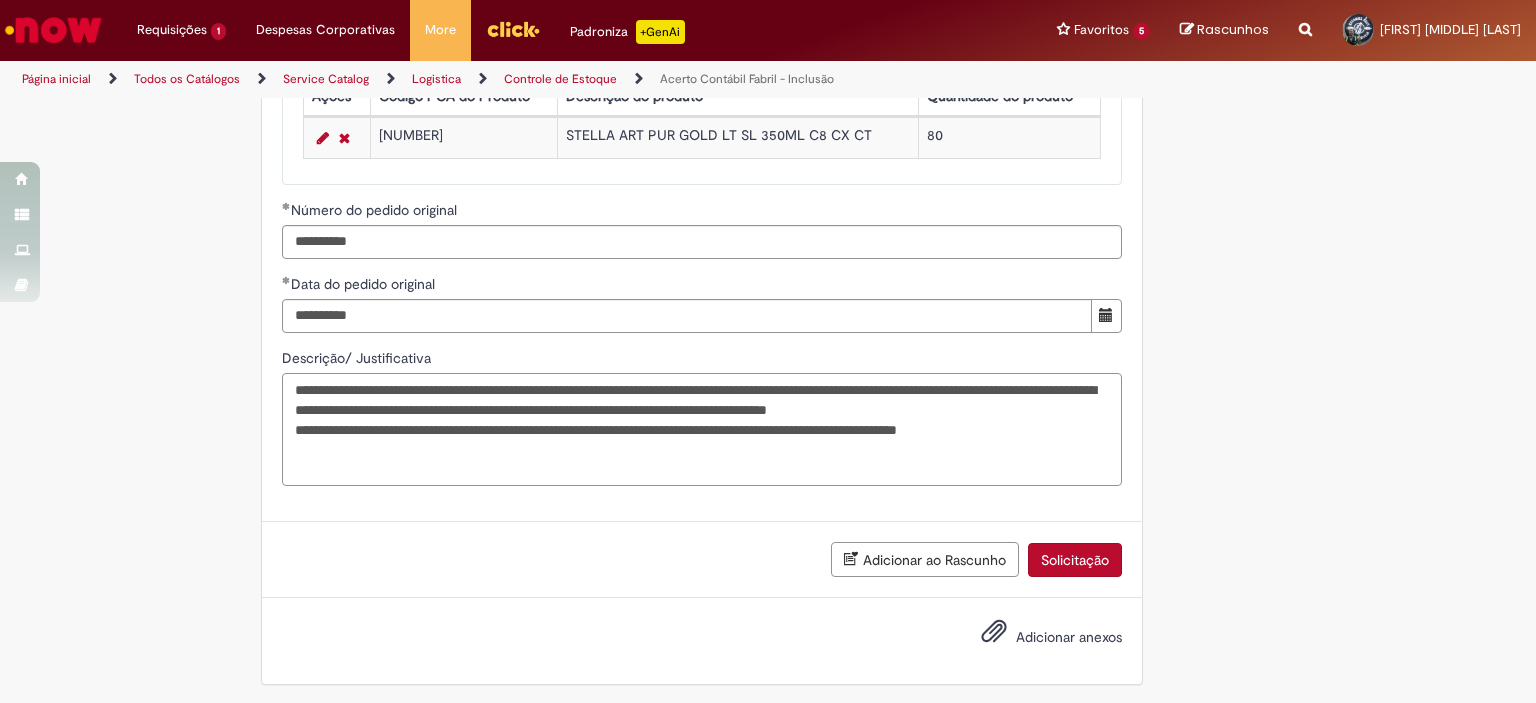type on "**********" 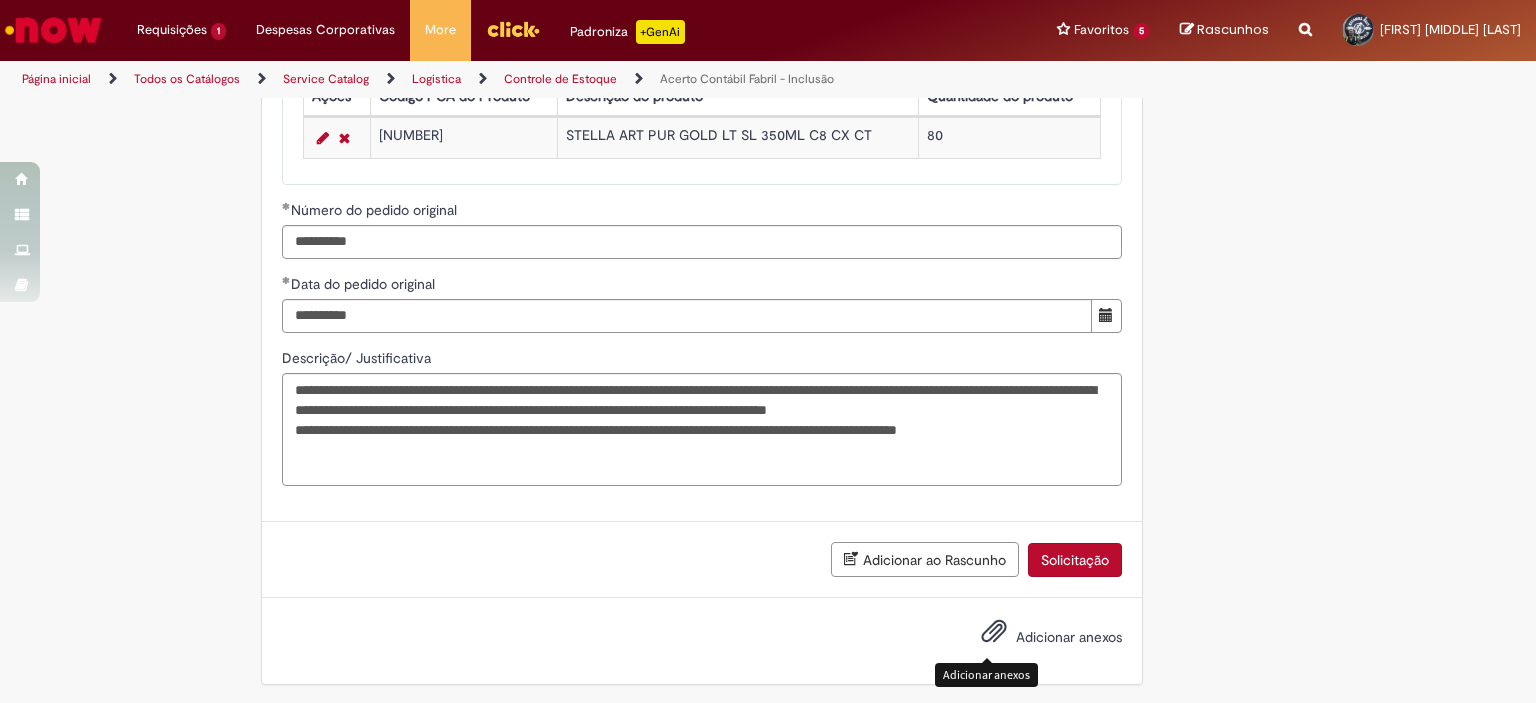 click on "Adicionar anexos" at bounding box center (1037, 638) 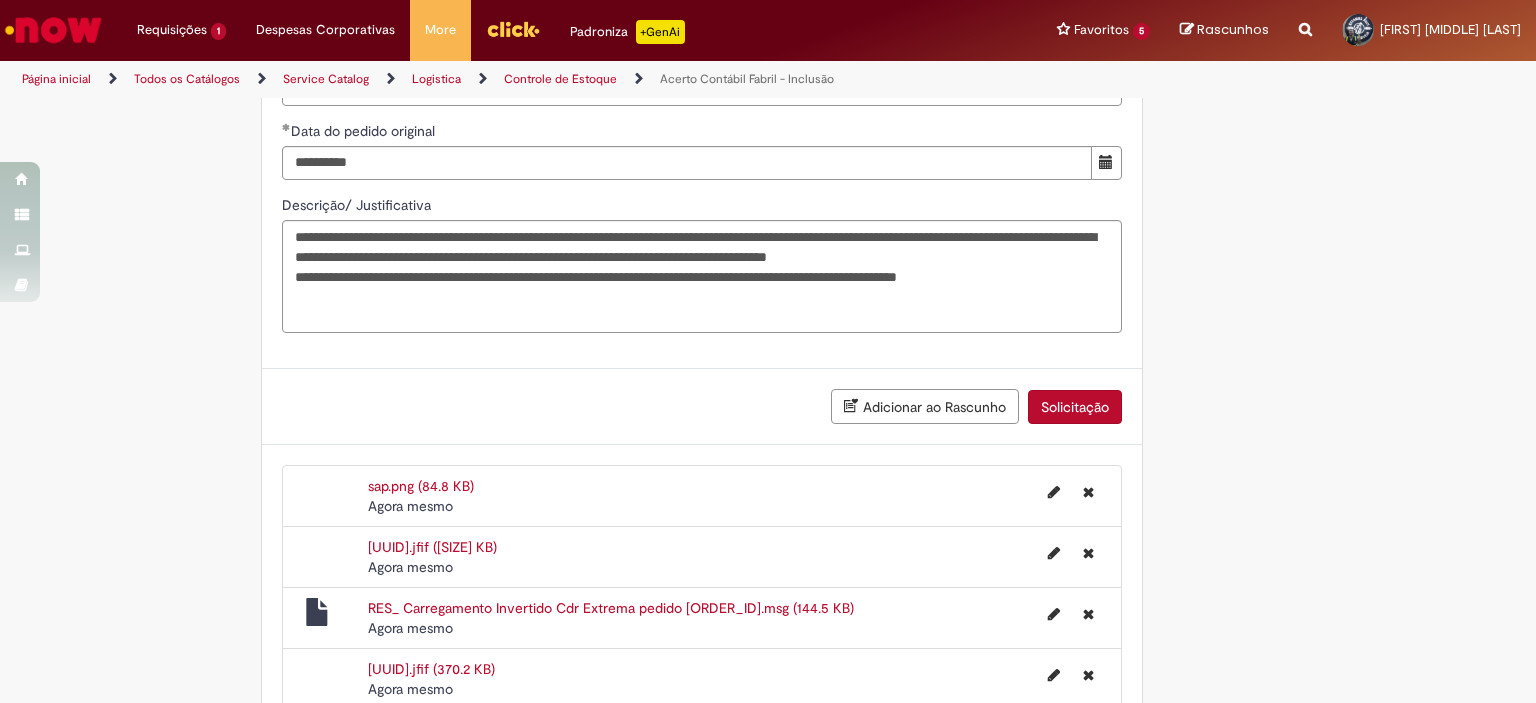 scroll, scrollTop: 2248, scrollLeft: 0, axis: vertical 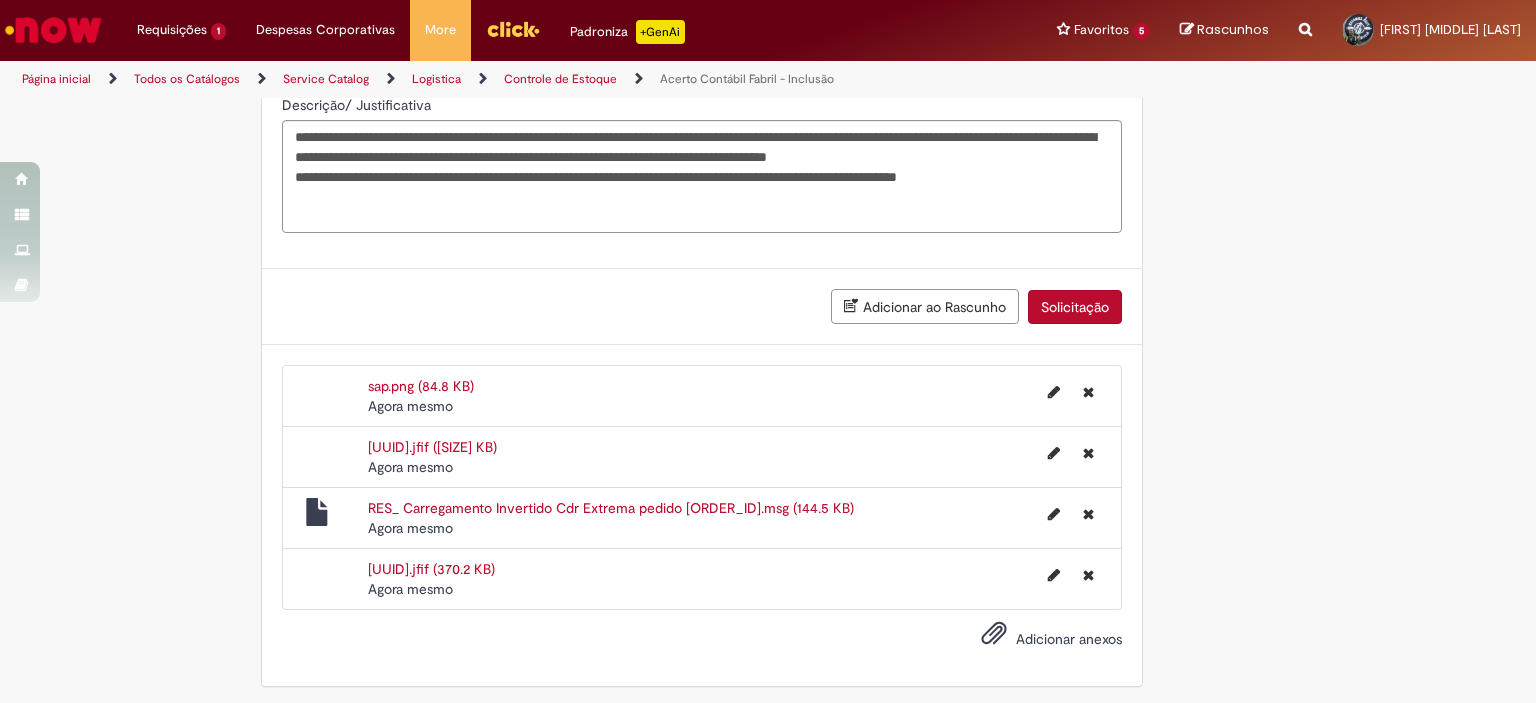 click on "Solicitação" at bounding box center [1075, 307] 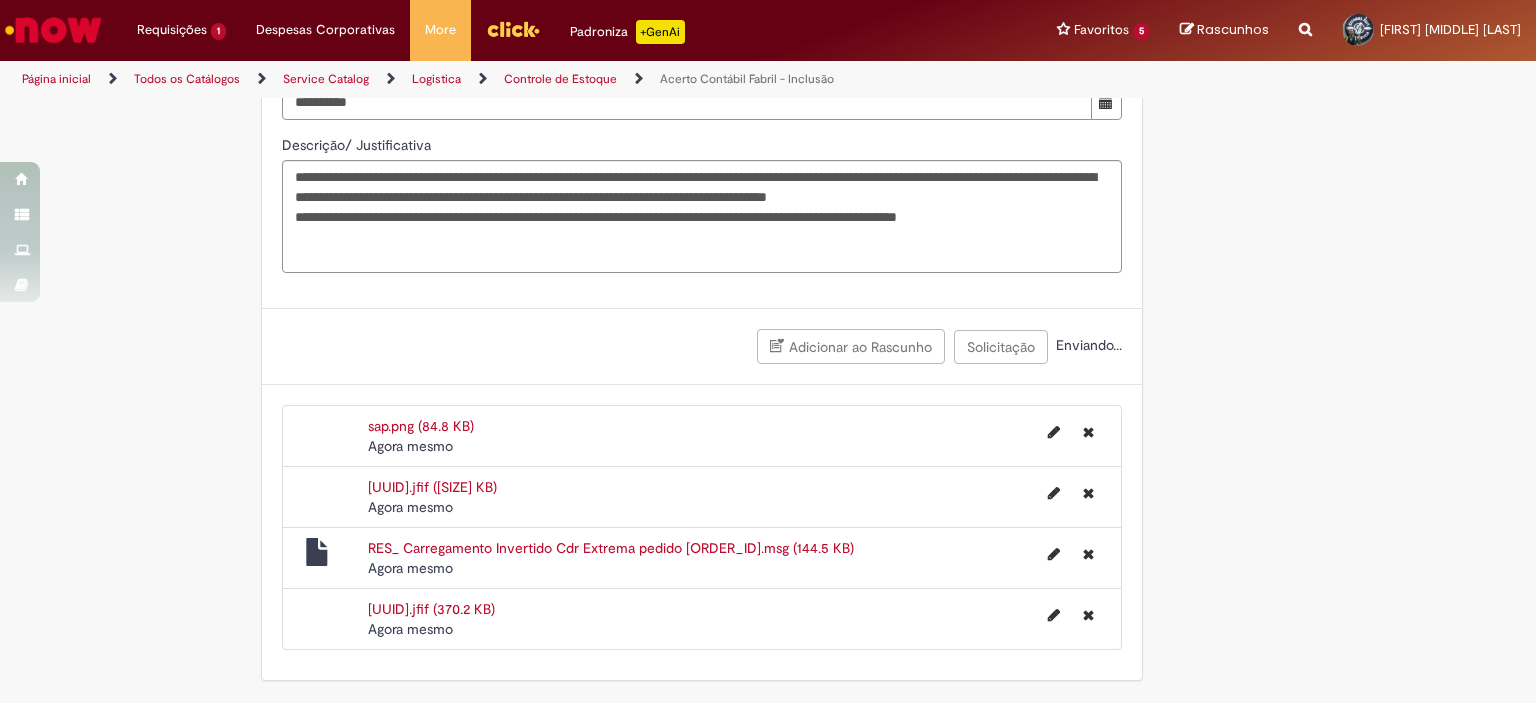 scroll, scrollTop: 2202, scrollLeft: 0, axis: vertical 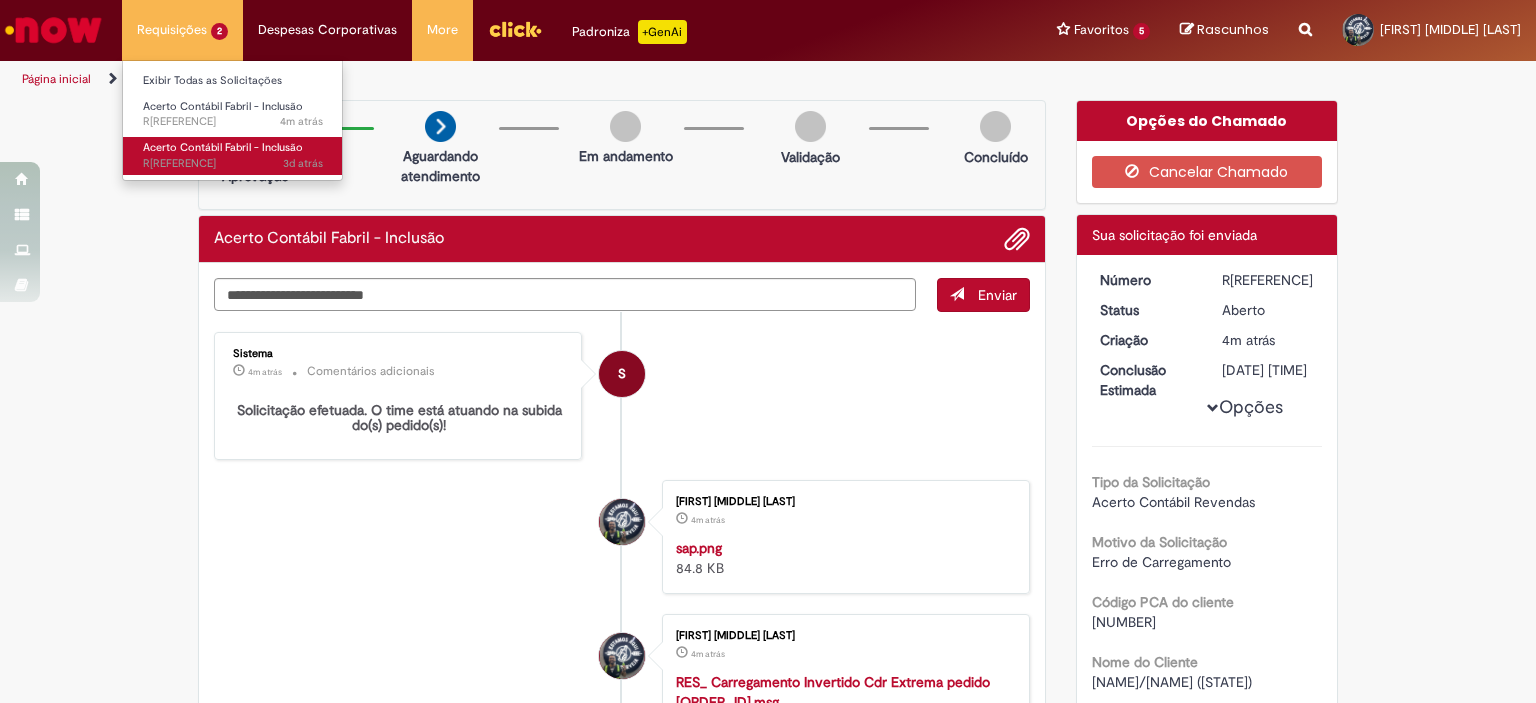 click on "3d atrás 3 dias atrás R[REFERENCE]" at bounding box center [233, 164] 